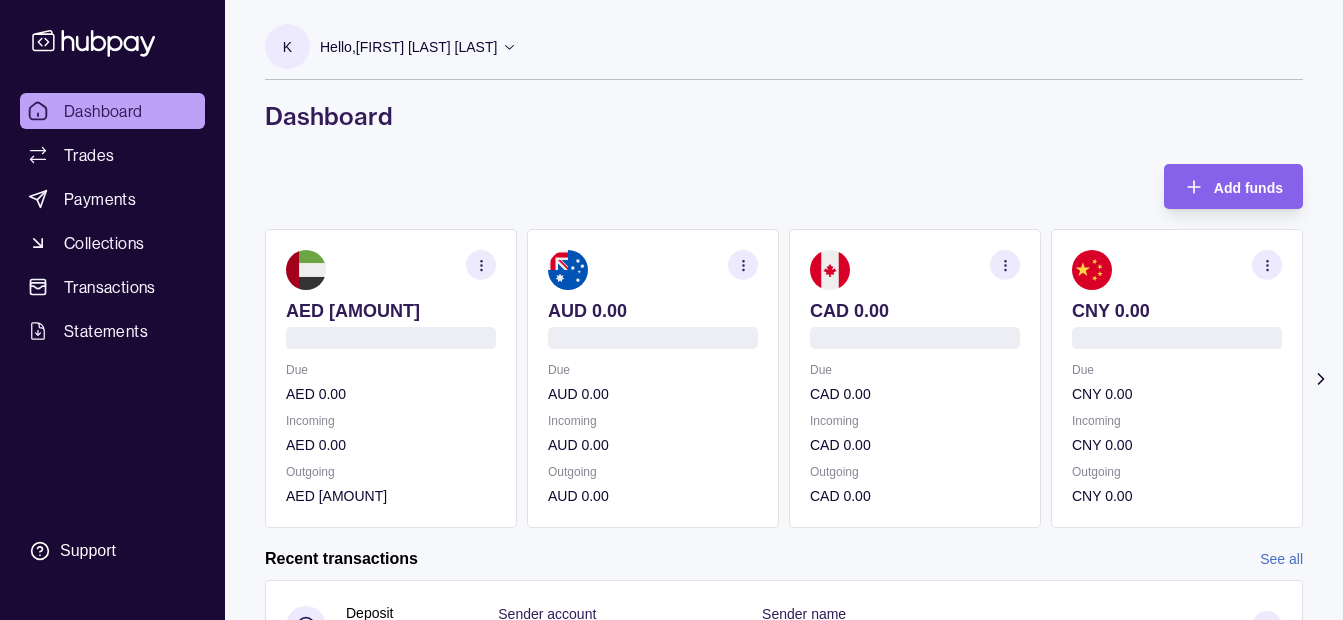 scroll, scrollTop: 0, scrollLeft: 0, axis: both 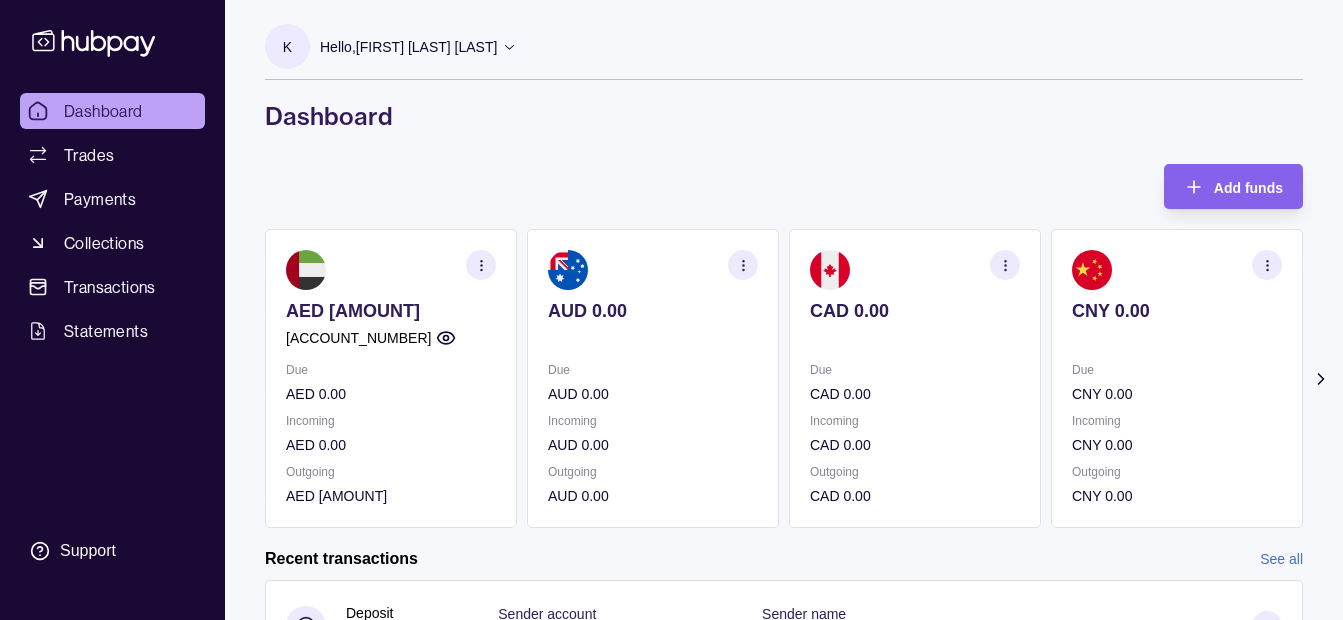 click on "Hello,  [FIRST] [LAST]" at bounding box center (408, 47) 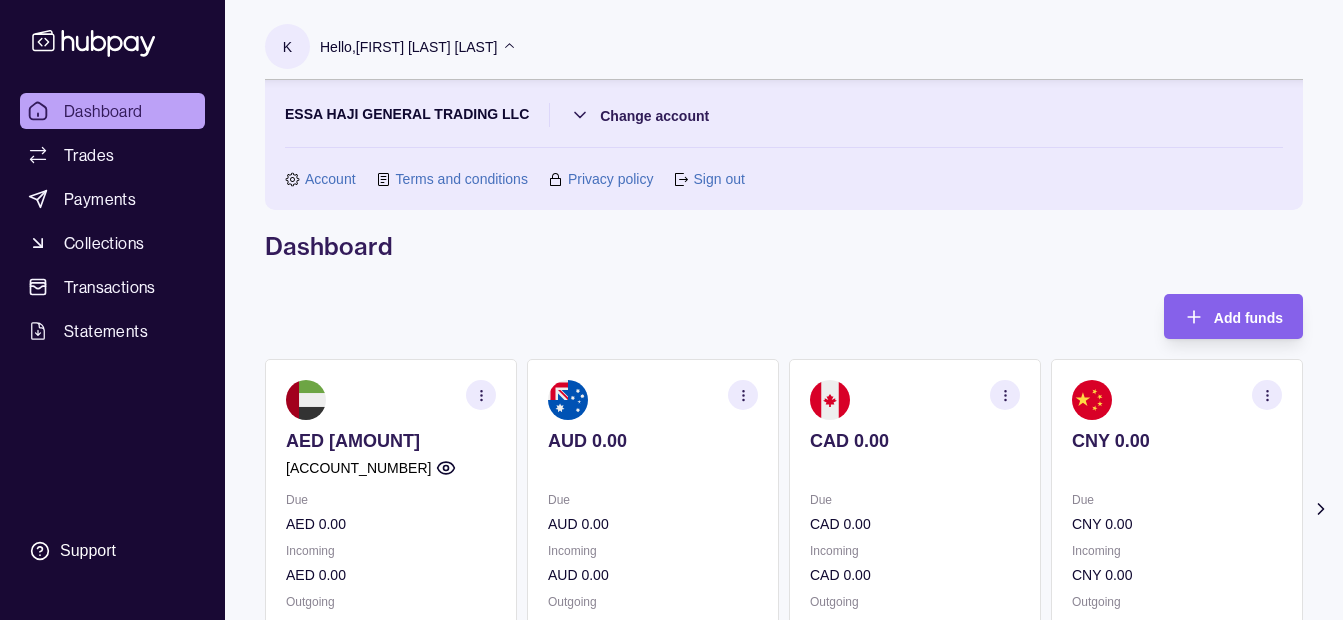 click on "Hello,  [FIRST] [LAST]" at bounding box center (408, 47) 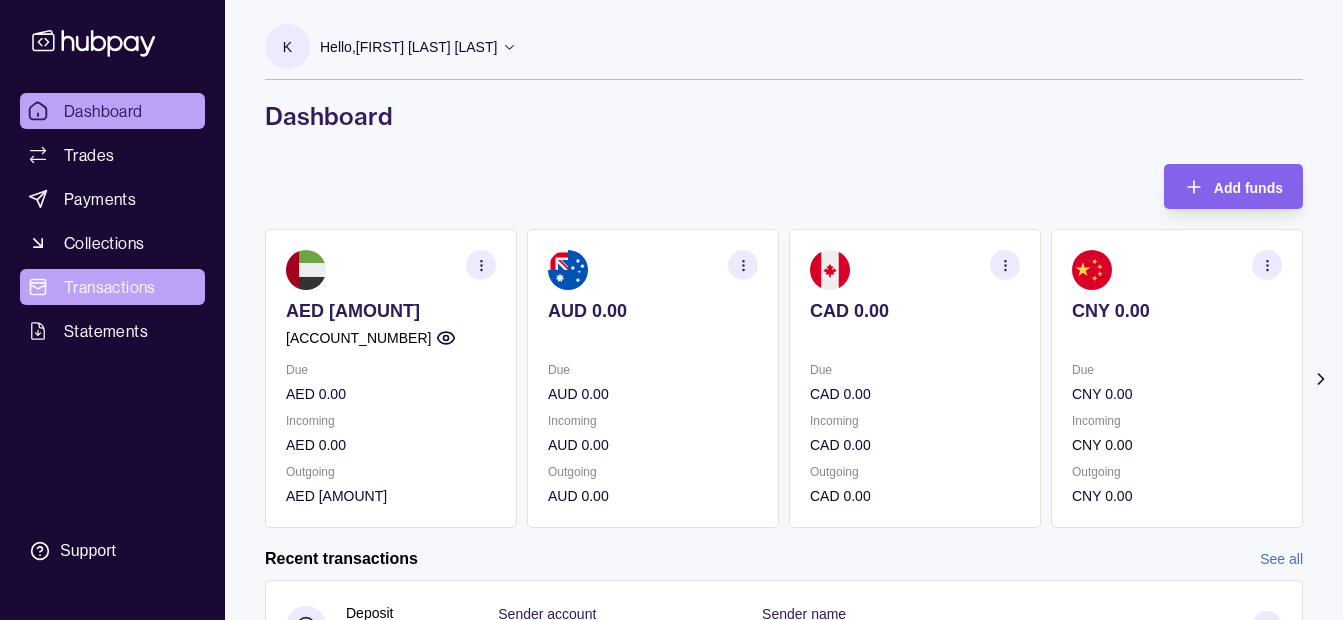 click on "Transactions" at bounding box center [110, 287] 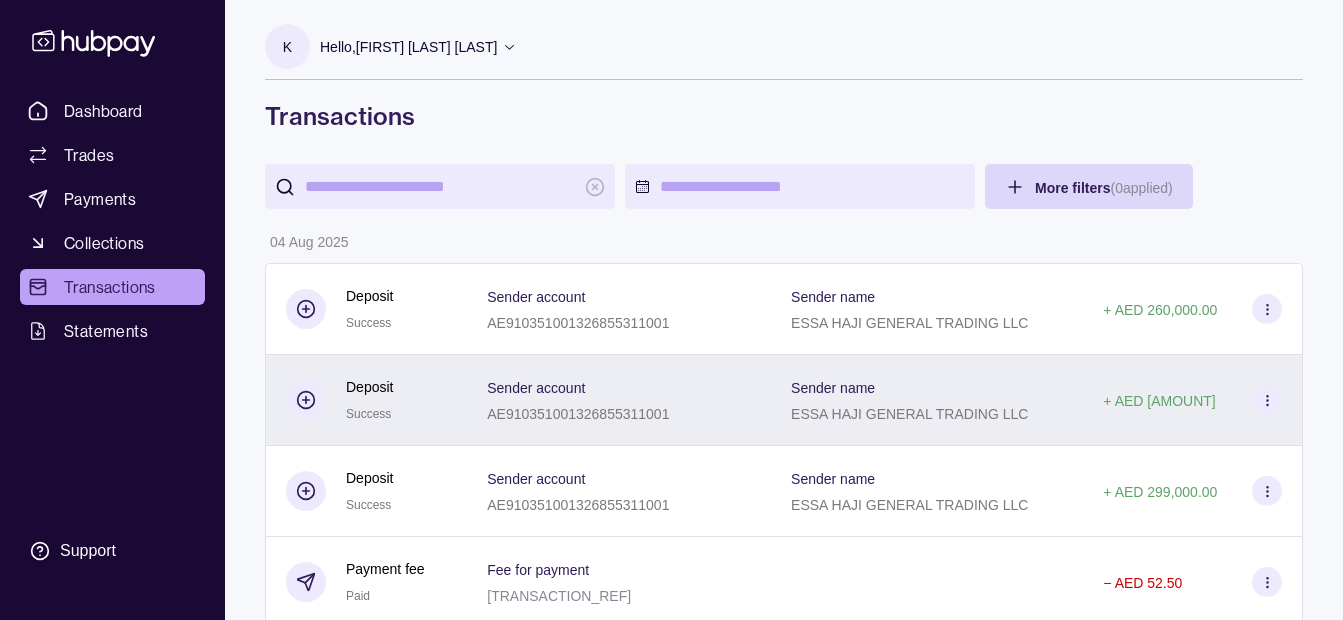 scroll, scrollTop: 300, scrollLeft: 0, axis: vertical 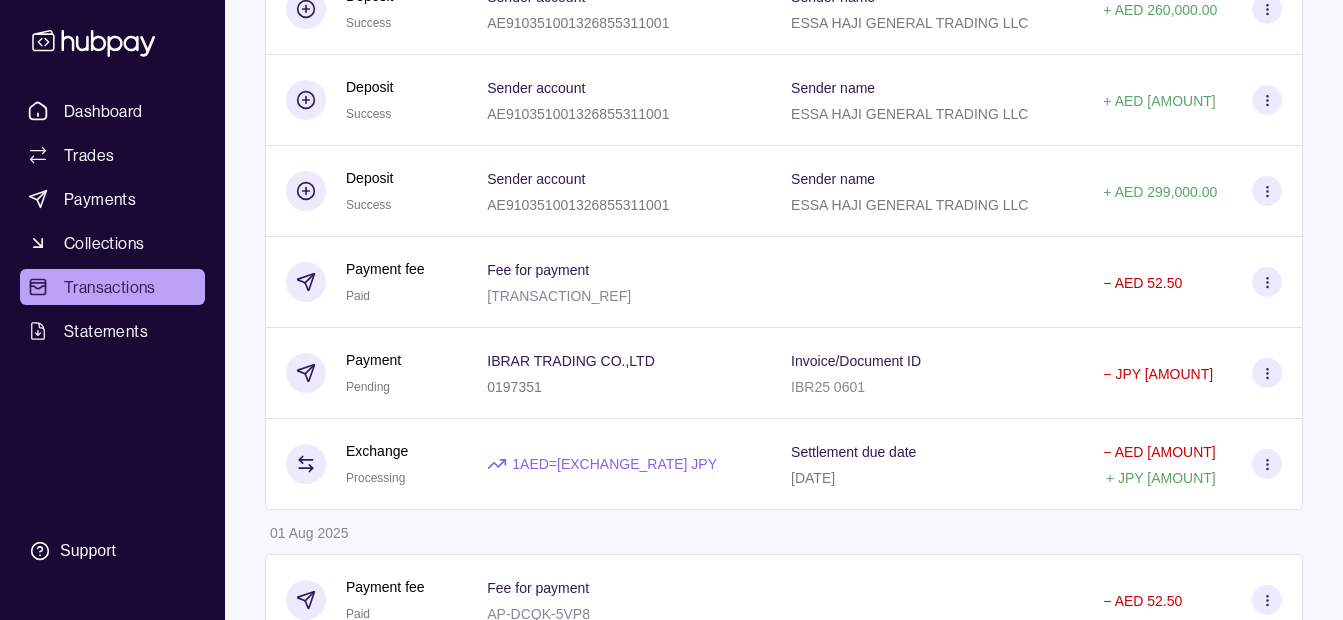 drag, startPoint x: 690, startPoint y: 369, endPoint x: 694, endPoint y: 359, distance: 10.770329 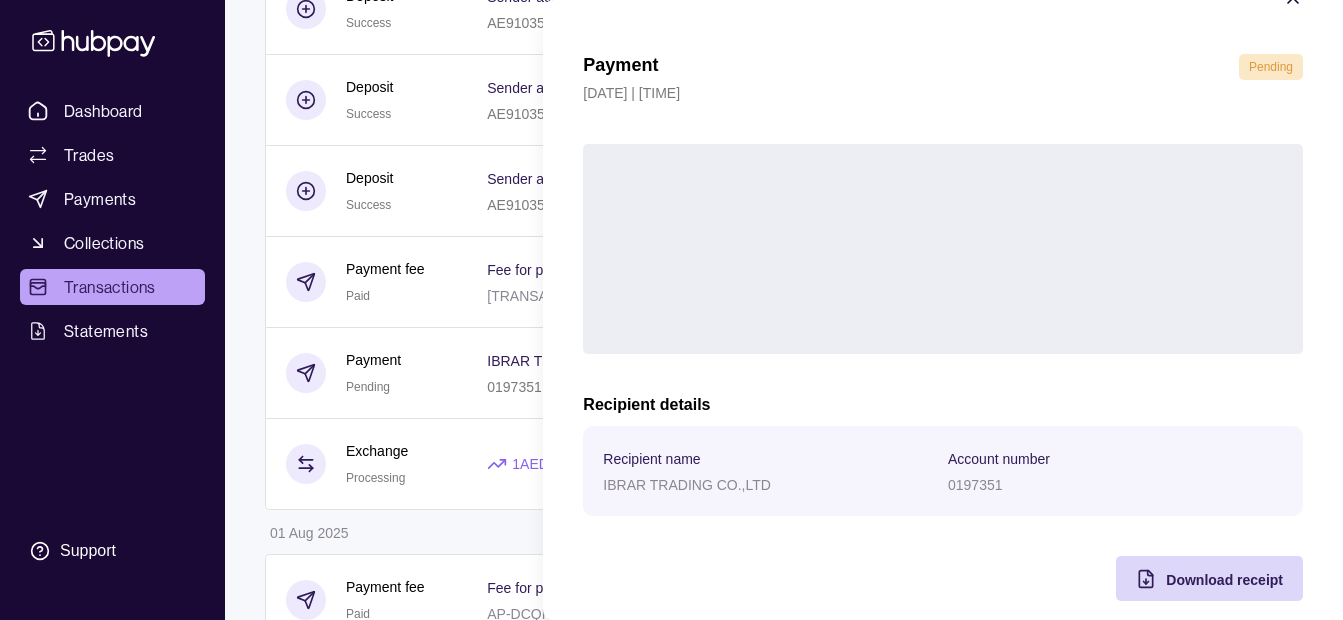 scroll, scrollTop: 73, scrollLeft: 0, axis: vertical 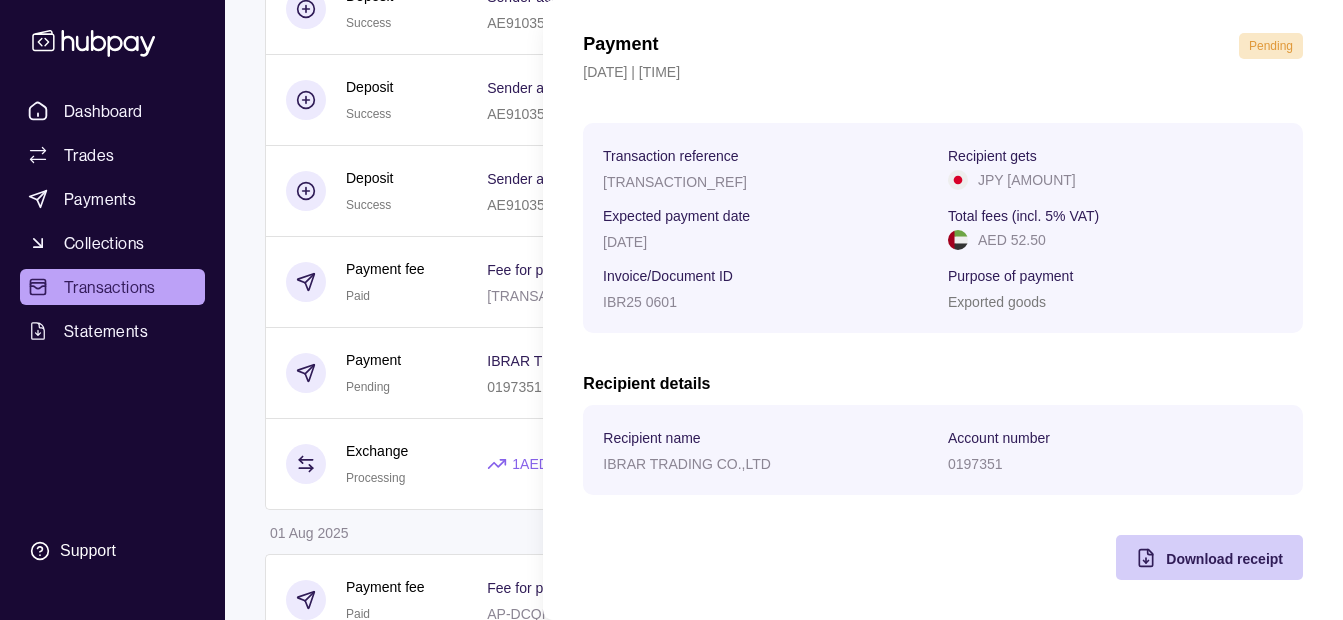 drag, startPoint x: 1207, startPoint y: 563, endPoint x: 1135, endPoint y: 561, distance: 72.02777 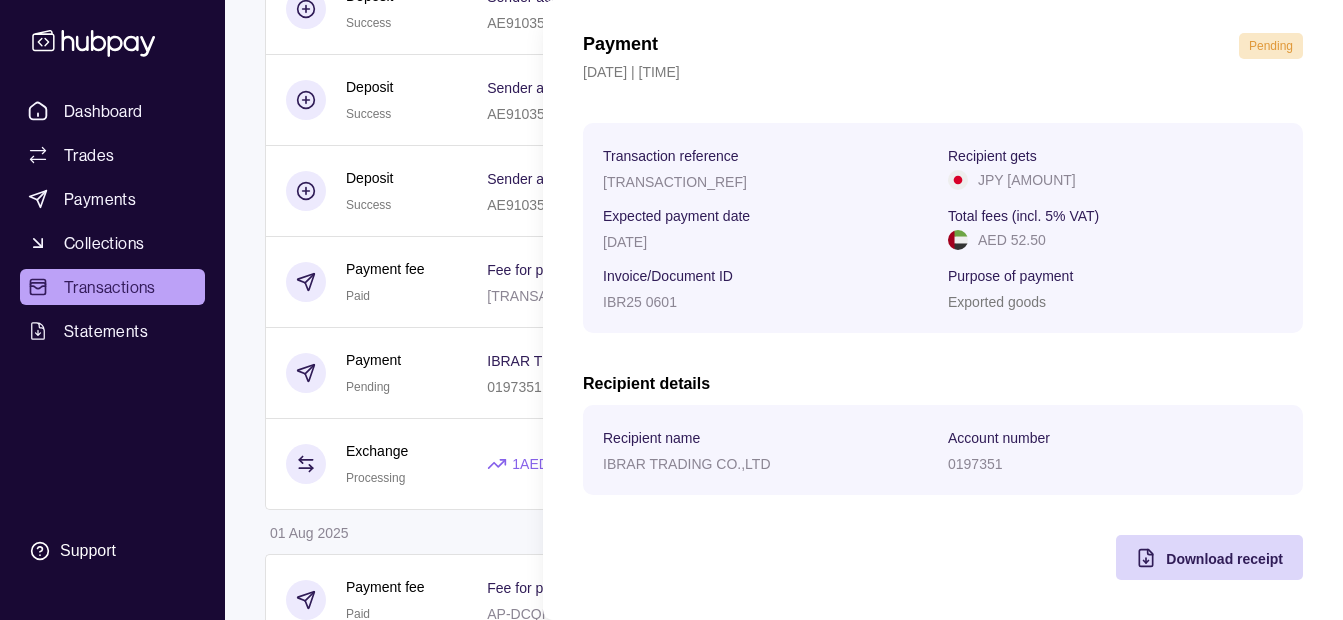 scroll, scrollTop: 0, scrollLeft: 0, axis: both 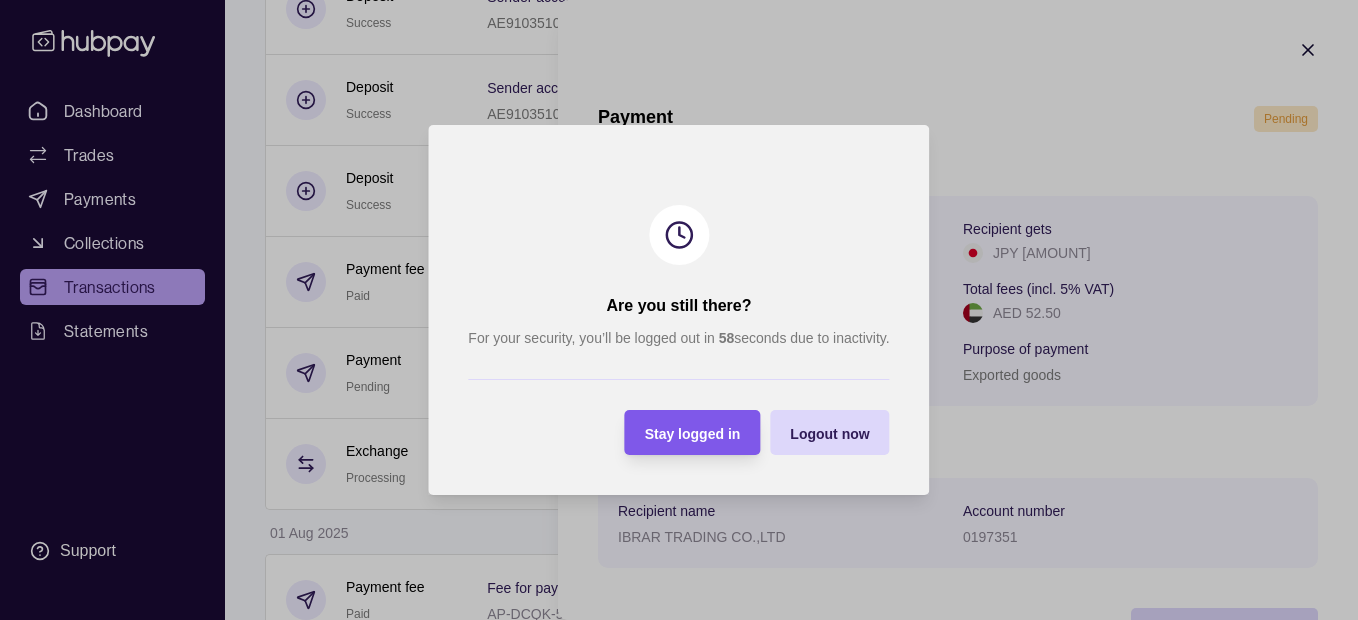 click on "Stay logged in" at bounding box center (693, 434) 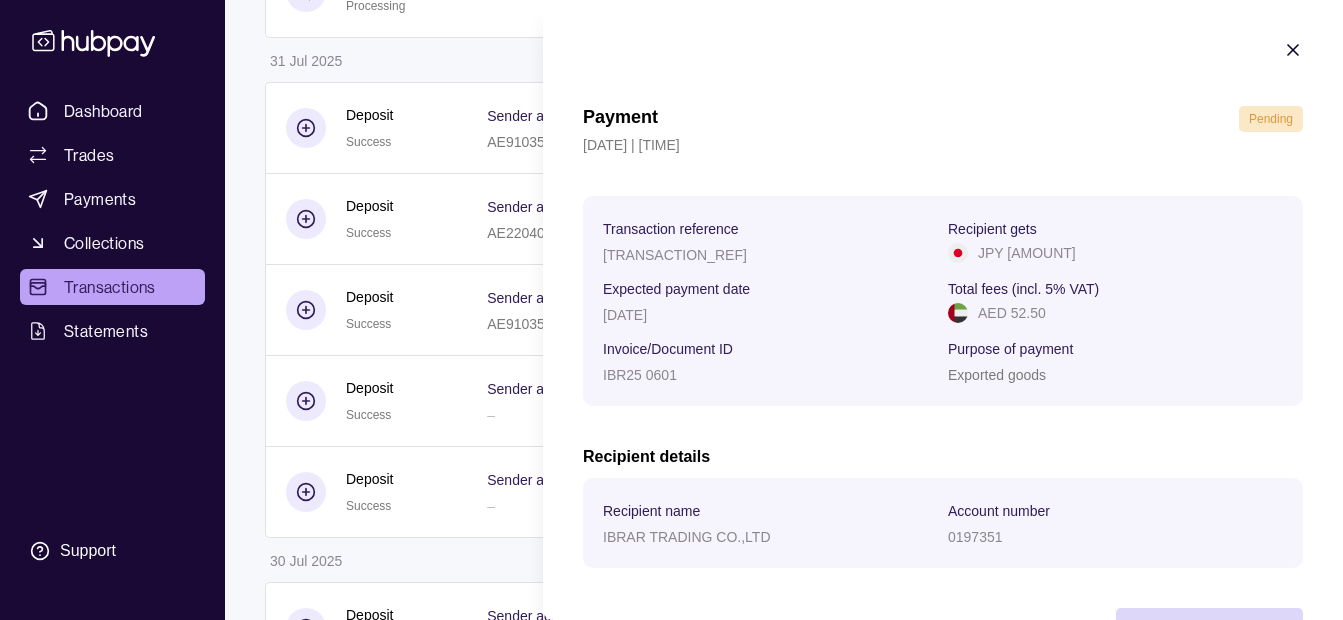 scroll, scrollTop: 2178, scrollLeft: 0, axis: vertical 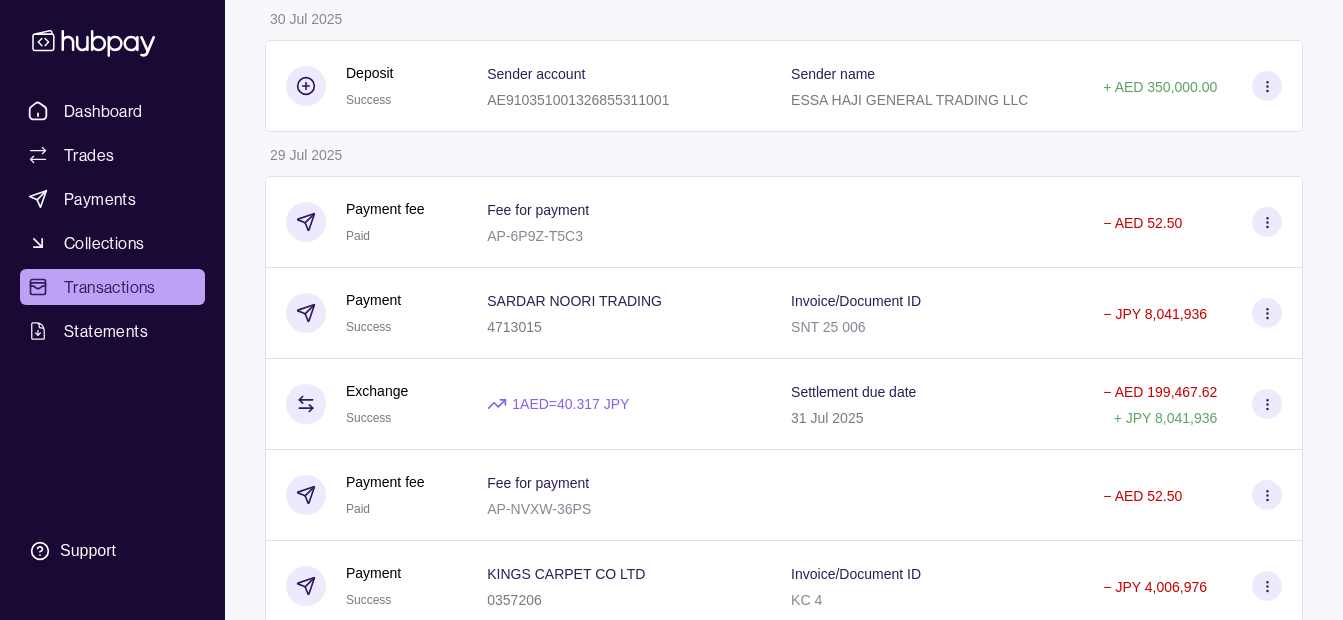 click on "Dashboard Trades Payments Collections Transactions Statements Support K Hello,  Khalid Khan Rahmat Gul  ESSA HAJI GENERAL TRADING LLC Change account Account Terms and conditions Privacy policy Sign out Transactions More filters  ( 0  applied) Details Amount 04 Aug 2025 Deposit Success Sender account AE910351001326855311001 Sender name ESSA HAJI GENERAL TRADING LLC +   AED 260,000.00 Deposit Success Sender account AE910351001326855311001 Sender name ESSA HAJI GENERAL TRADING LLC +   AED 290,000.00 Deposit Success Sender account AE910351001326855311001 Sender name ESSA HAJI GENERAL TRADING LLC +   AED 299,000.00 Payment fee Paid Fee for payment AP-9YCO-RML8 −   AED 52.50 Payment Pending IBRAR TRADING CO.,LTD 0197351 Invoice/Document ID IBR25 0601 −   JPY 15,958,988 Exchange Processing 1  AED  =  40.0933   JPY Settlement due date 06 Aug 2025 −   AED 398,046.26 +   JPY 15,958,988 01 Aug 2025 Payment fee Paid Fee for payment AP-DCQK-5VP8 −   AED 52.50 Payment Pending QASEEM TRADING CO LTD 0648330 SII 21523" at bounding box center [671, 816] 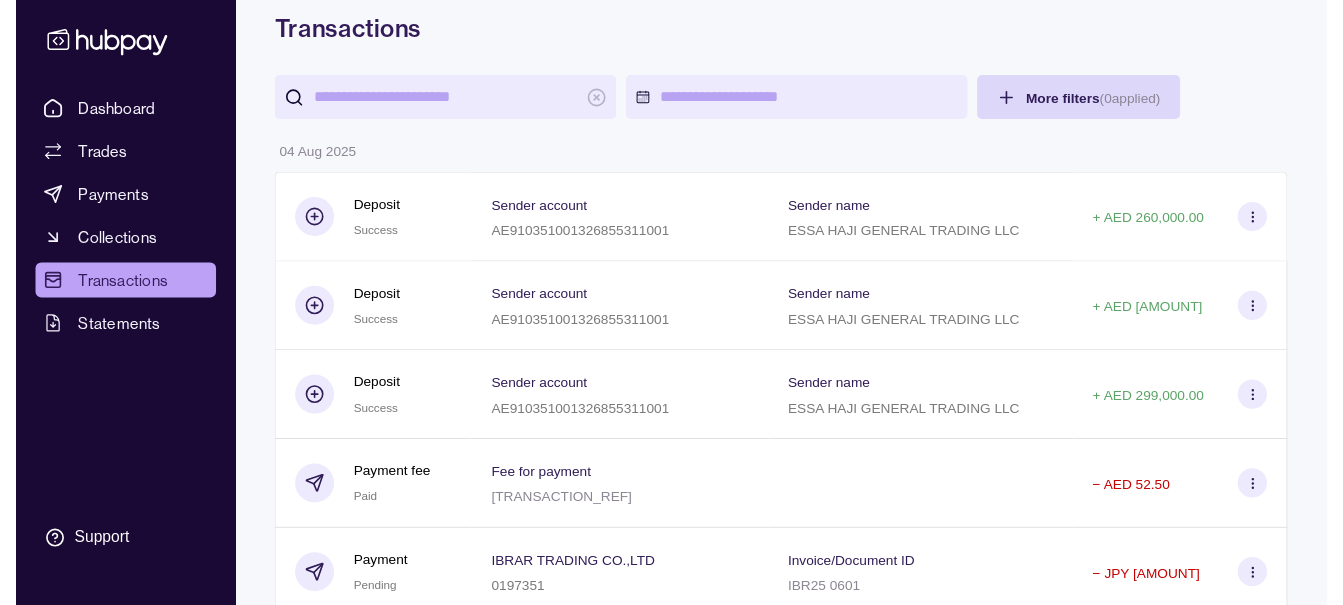 scroll, scrollTop: 0, scrollLeft: 0, axis: both 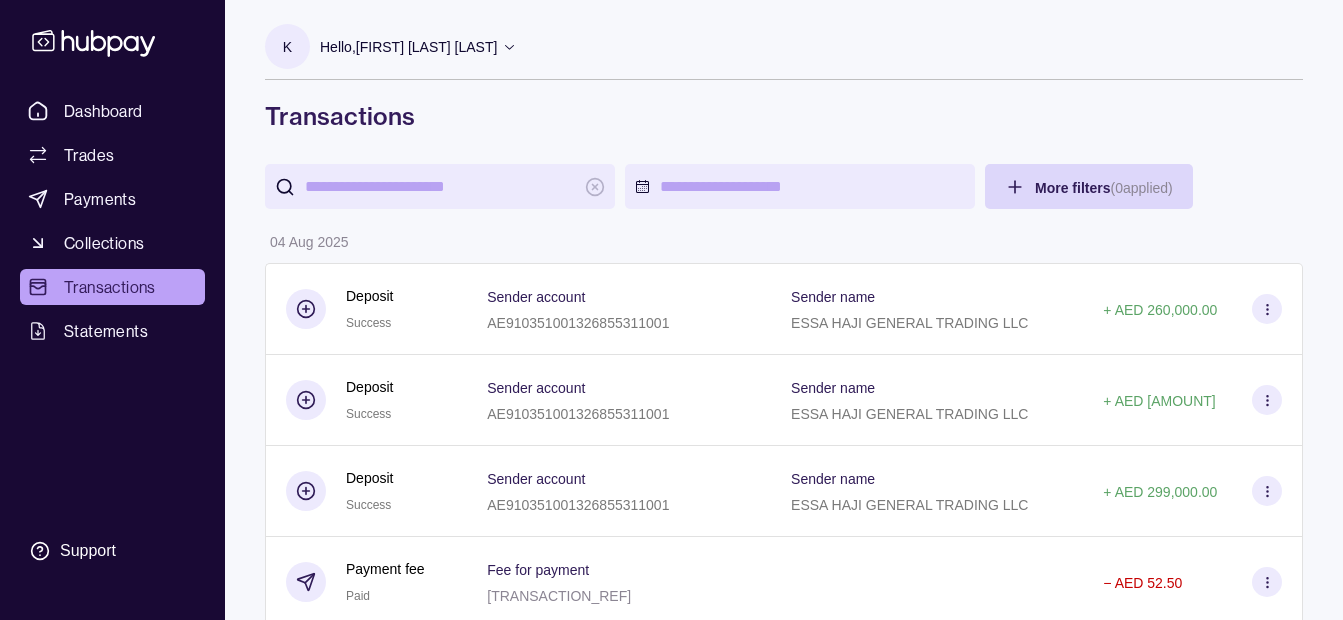click on "Hello,  [FIRST] [LAST]" at bounding box center (408, 47) 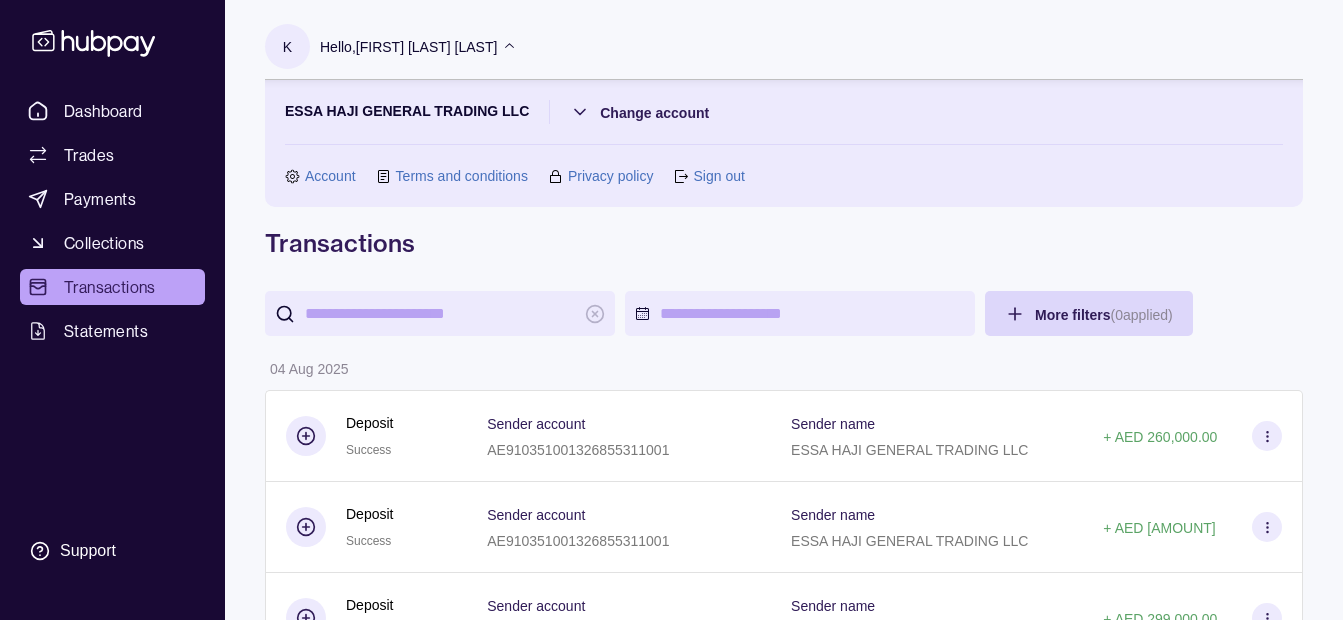 click on "Hello,  [FIRST] [LAST]" at bounding box center (408, 47) 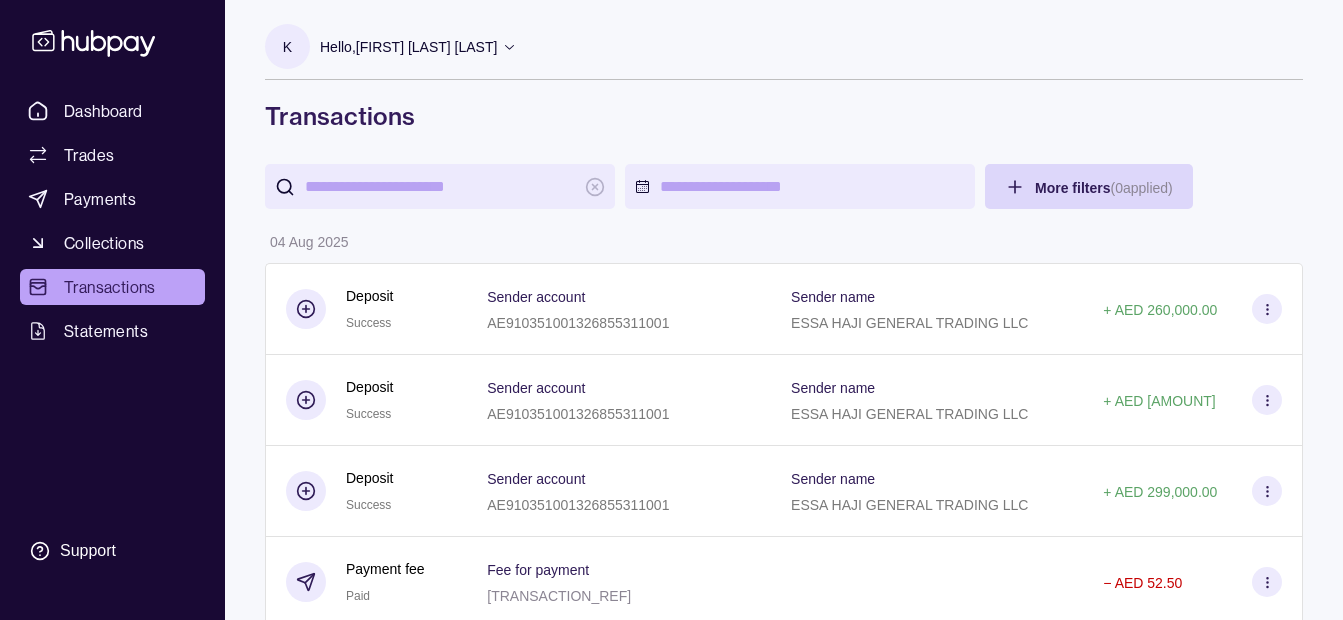click on "Hello,  [FIRST] [LAST]" at bounding box center [408, 47] 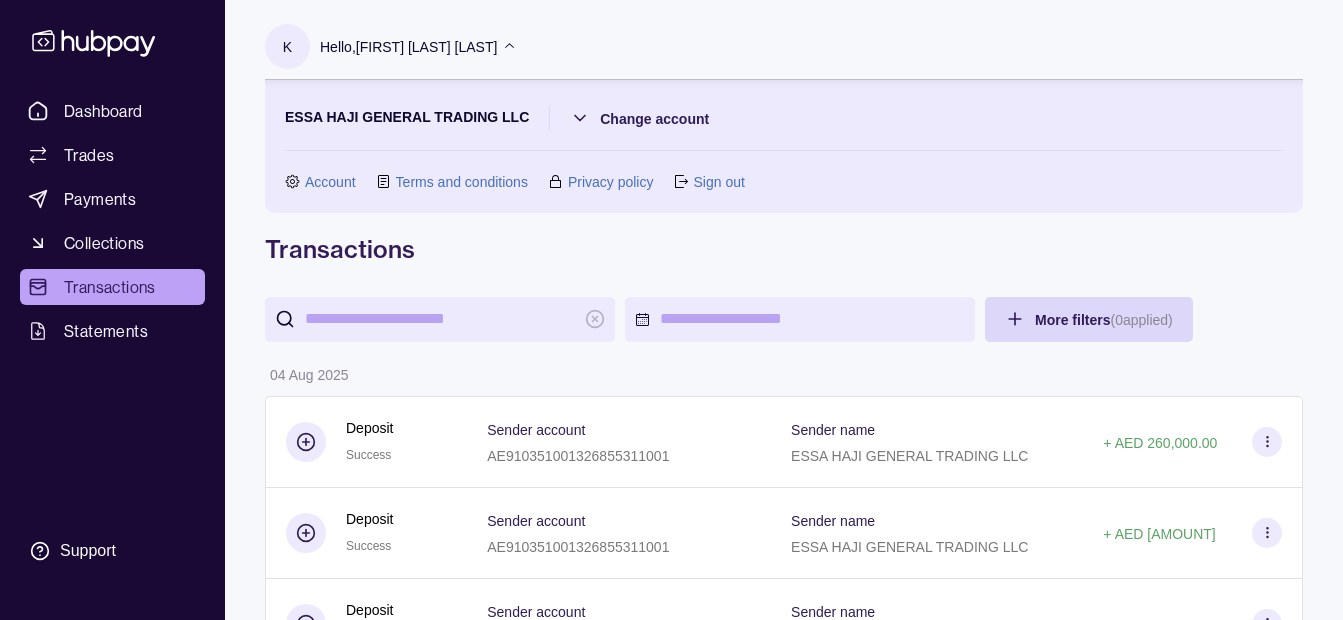 click on "Hello,  [FIRST] [LAST]" at bounding box center (408, 47) 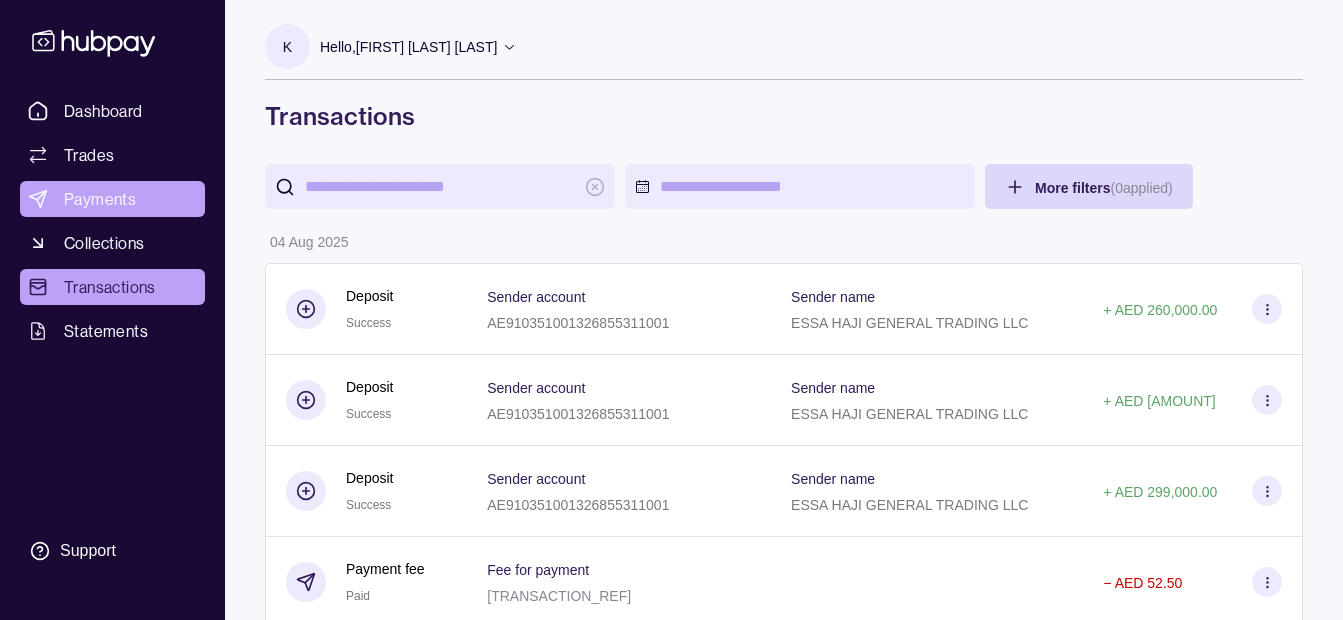click on "Payments" at bounding box center (100, 199) 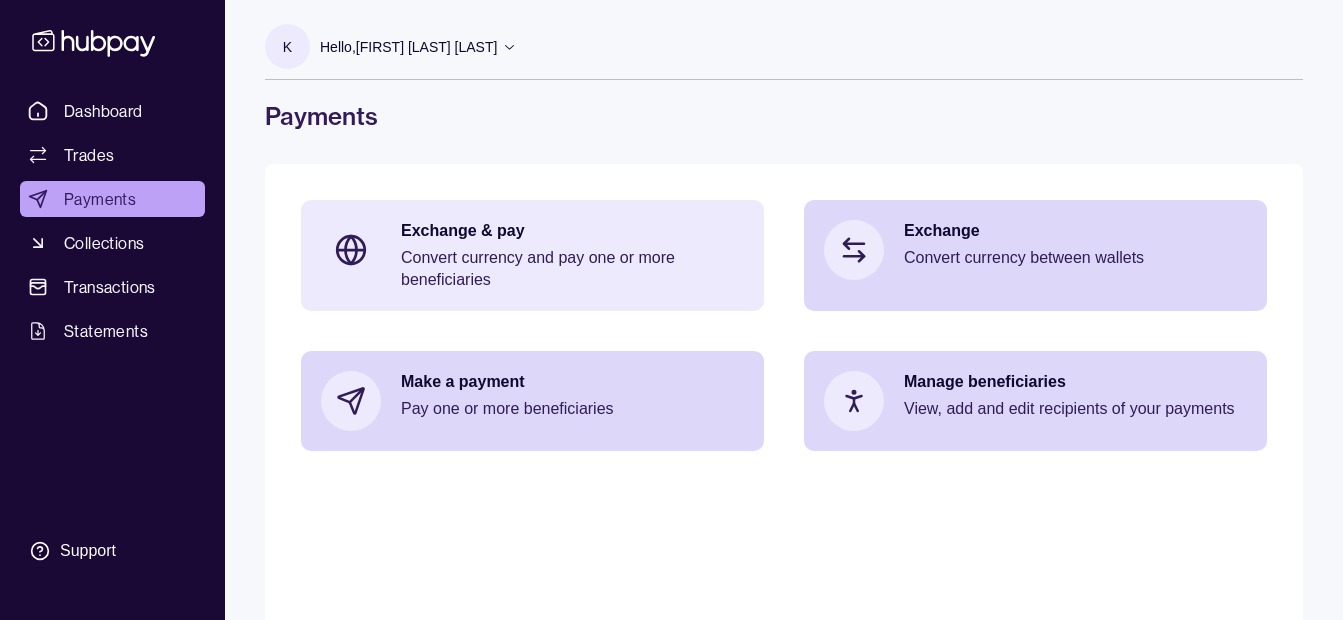 click on "Convert currency and pay one or more beneficiaries" at bounding box center [572, 269] 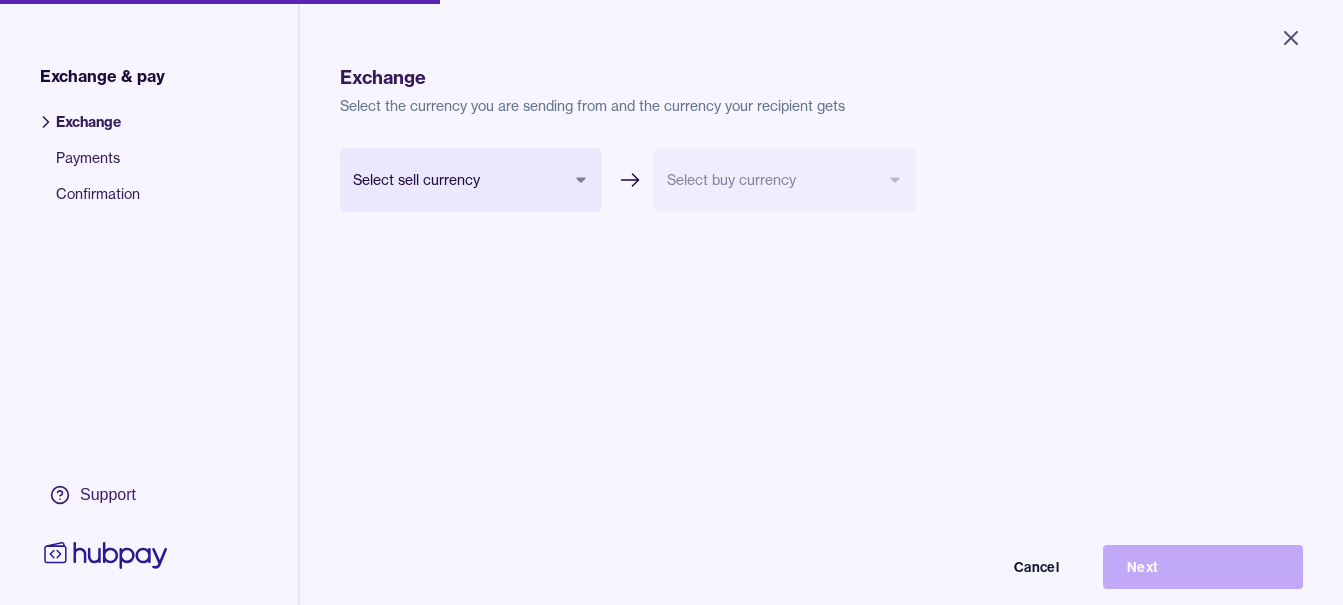 click on "Select the currency you are sending from and the currency your recipient gets" at bounding box center (821, 106) 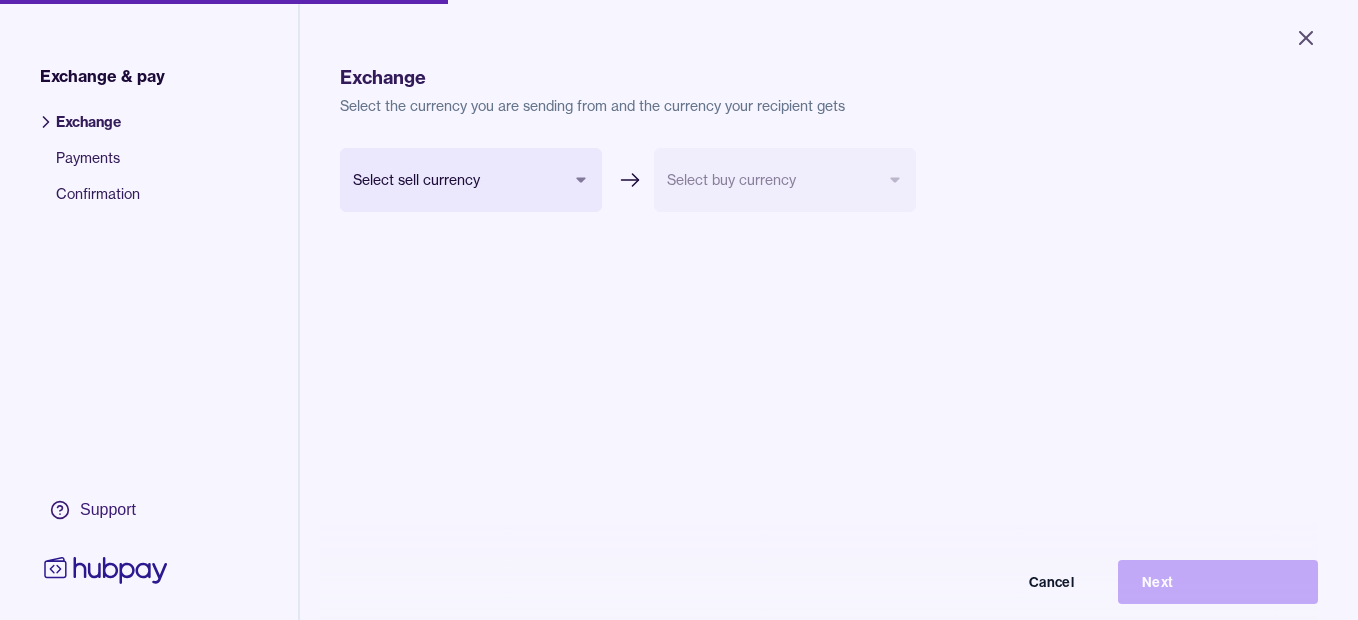 click on "Close Exchange & pay Exchange Payments Confirmation Support Exchange Select the currency you are sending from and the currency your recipient gets Select sell currency *** *** *** *** *** *** *** Select buy currency Cancel Next Exchange & pay | Hubpay" at bounding box center (679, 310) 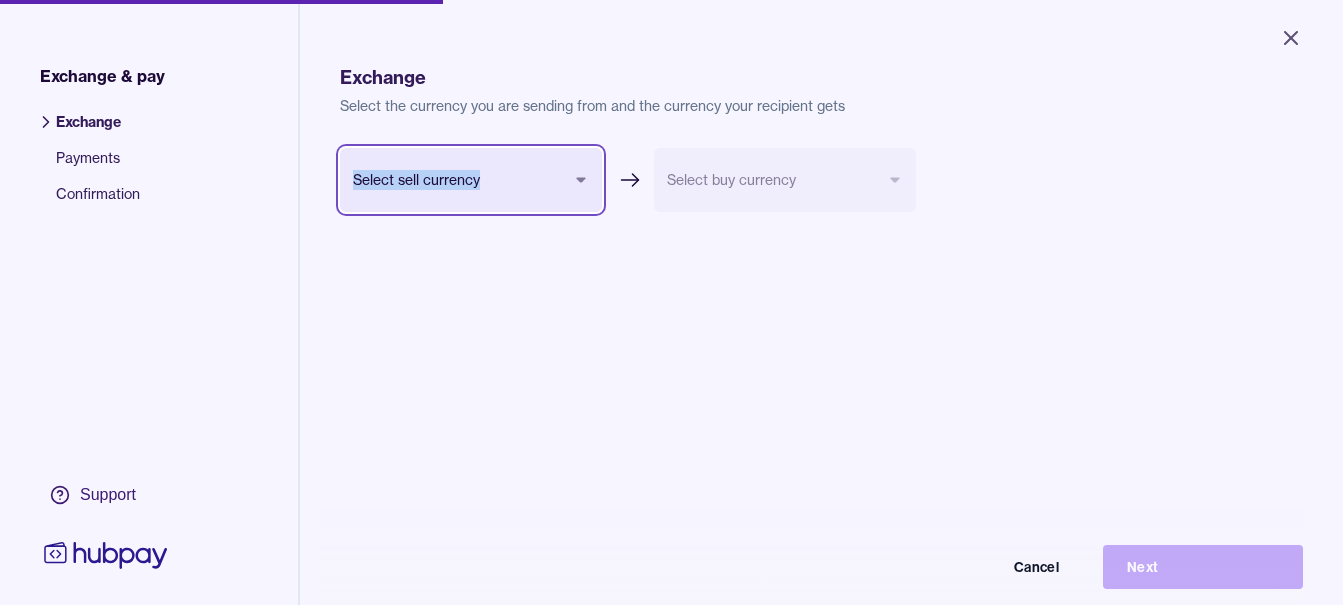 click on "Close Exchange & pay Exchange Payments Confirmation Support Exchange Select the currency you are sending from and the currency your recipient gets Select sell currency *** *** *** *** *** *** *** Select buy currency Cancel Next Exchange & pay | Hubpay" at bounding box center (671, 302) 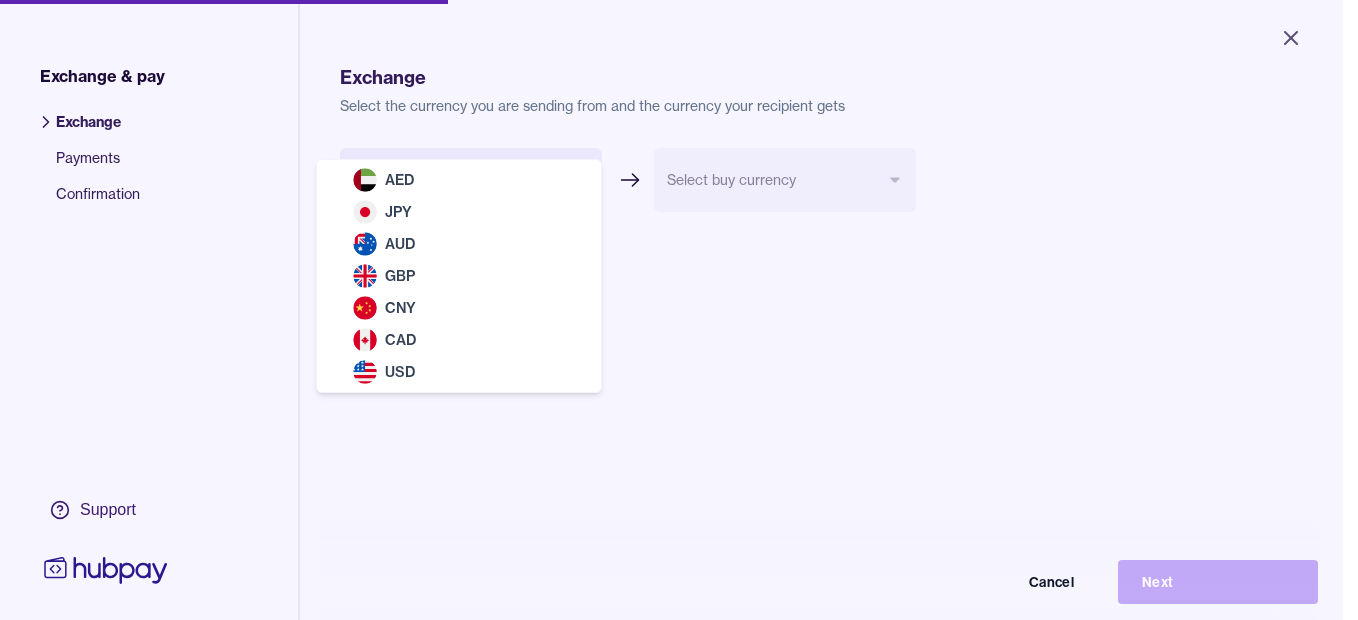 click on "Close Exchange & pay Exchange Payments Confirmation Support Exchange Select the currency you are sending from and the currency your recipient gets Select sell currency *** *** *** *** *** *** *** Select buy currency Cancel Next Exchange & pay | Hubpay AED JPY AUD GBP CNY CAD USD" at bounding box center [671, 310] 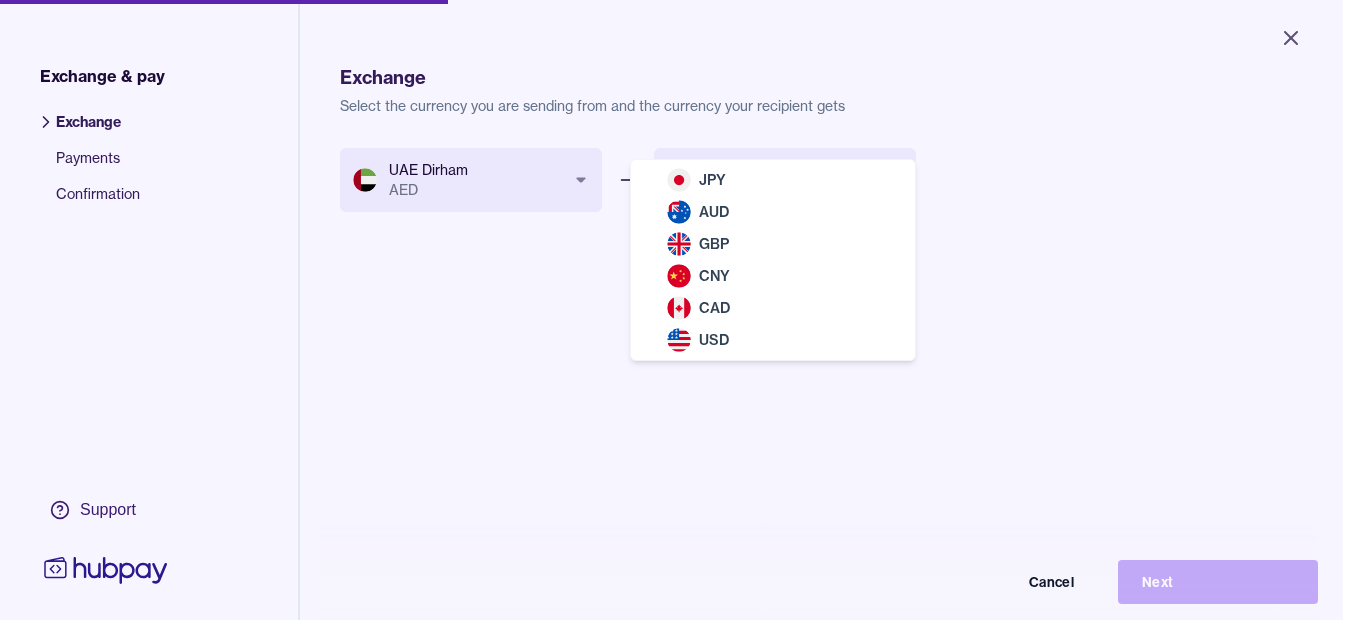 click on "Close Exchange & pay Exchange Payments Confirmation Support Exchange Select the currency you are sending from and the currency your recipient gets UAE Dirham AED *** *** *** *** *** *** *** Select buy currency *** *** *** *** *** *** Cancel Next Exchange & pay | Hubpay JPY AUD GBP CNY CAD USD" at bounding box center [671, 310] 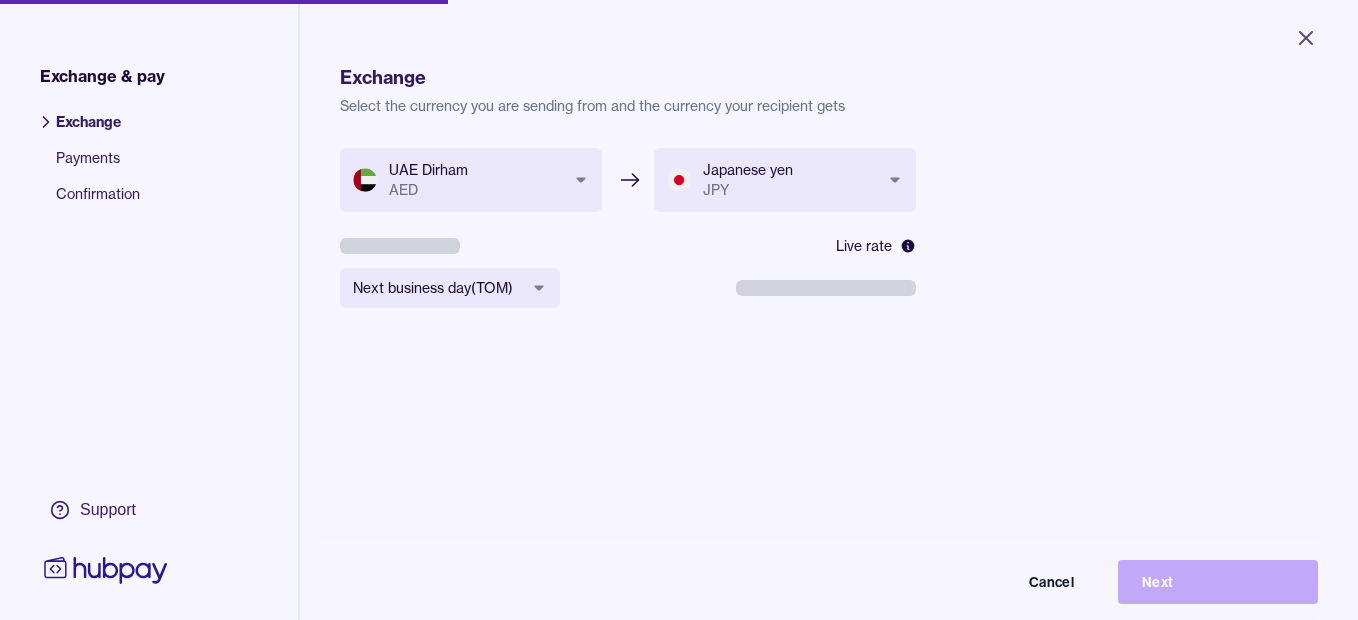 click on "**********" at bounding box center (679, 310) 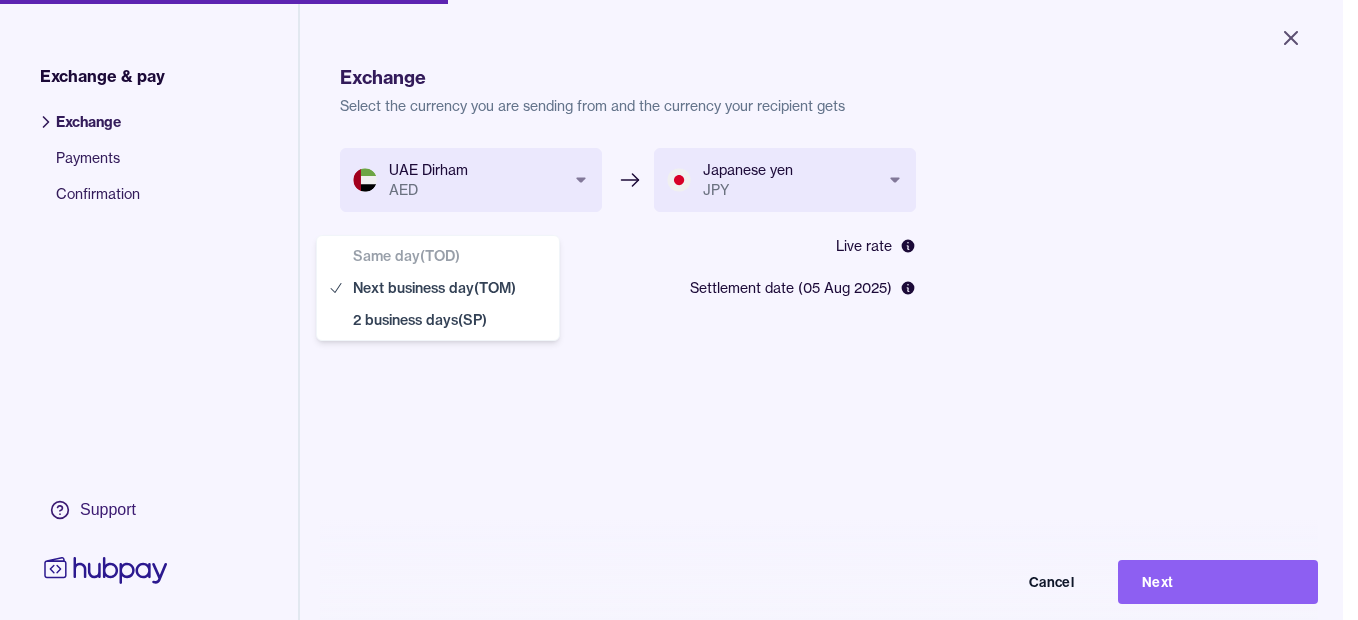 select on "**" 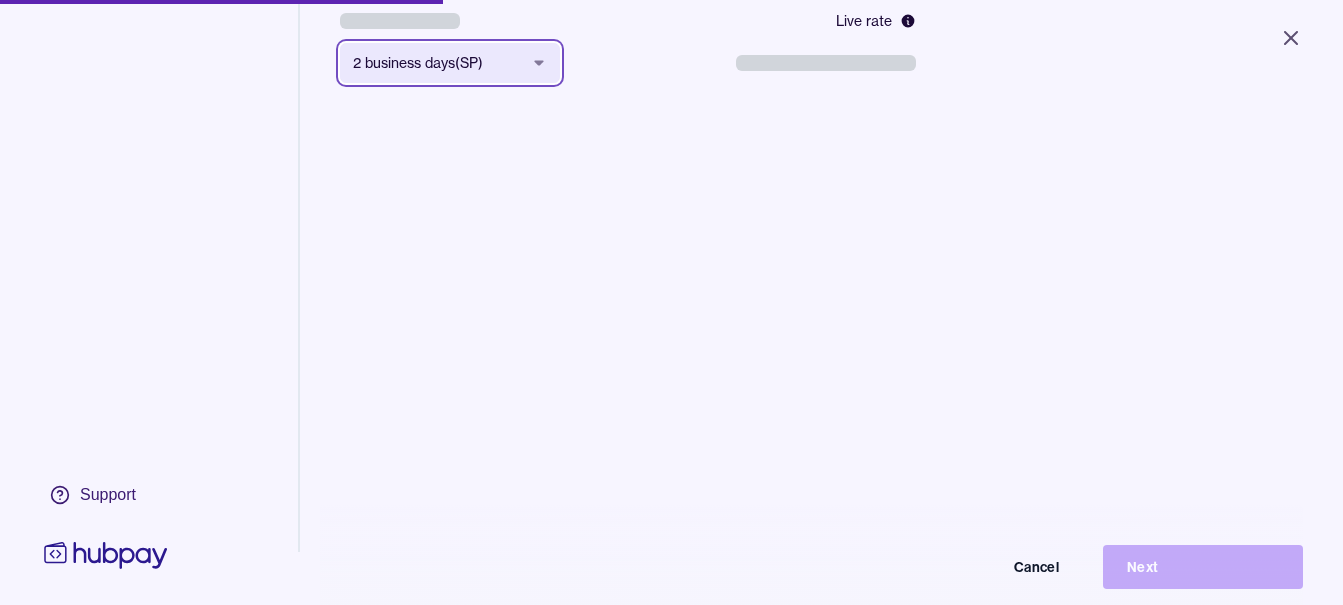 scroll, scrollTop: 268, scrollLeft: 0, axis: vertical 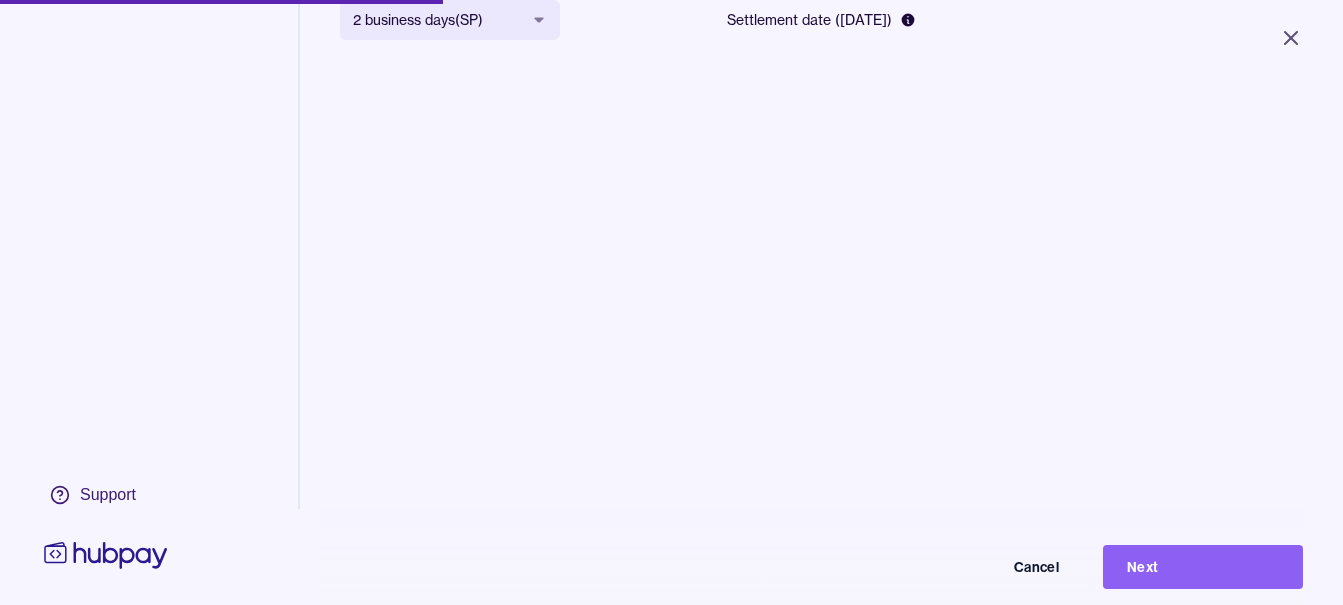click on "Next" at bounding box center [1203, 567] 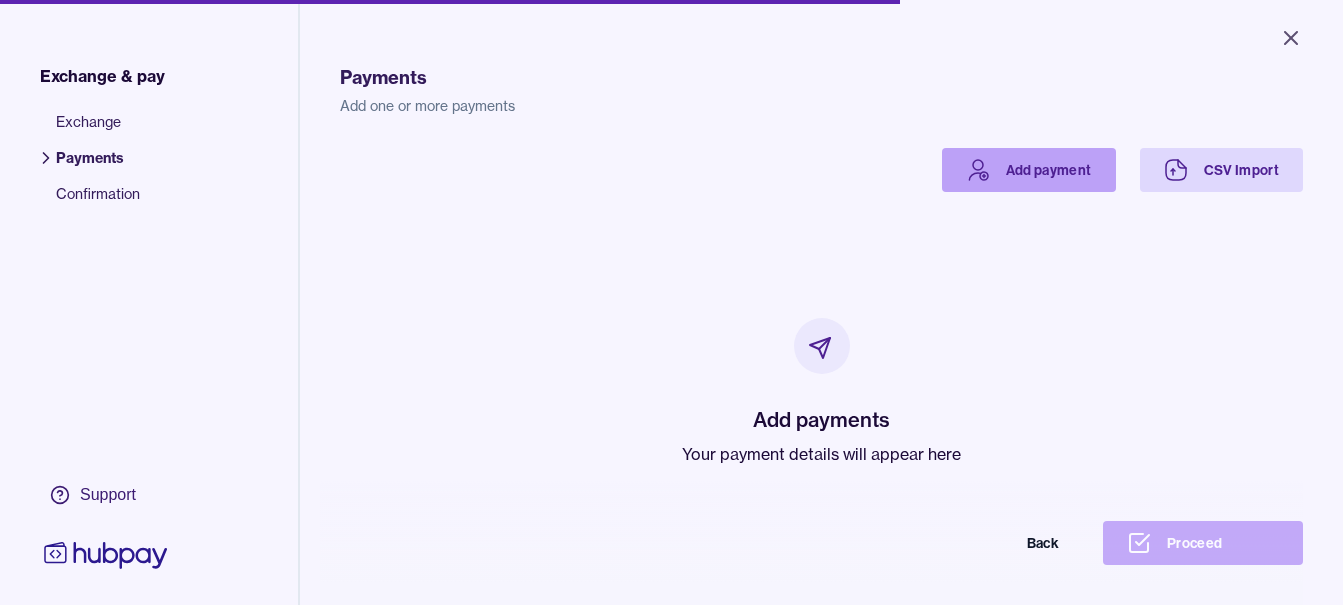 click on "Add payment" at bounding box center (1029, 170) 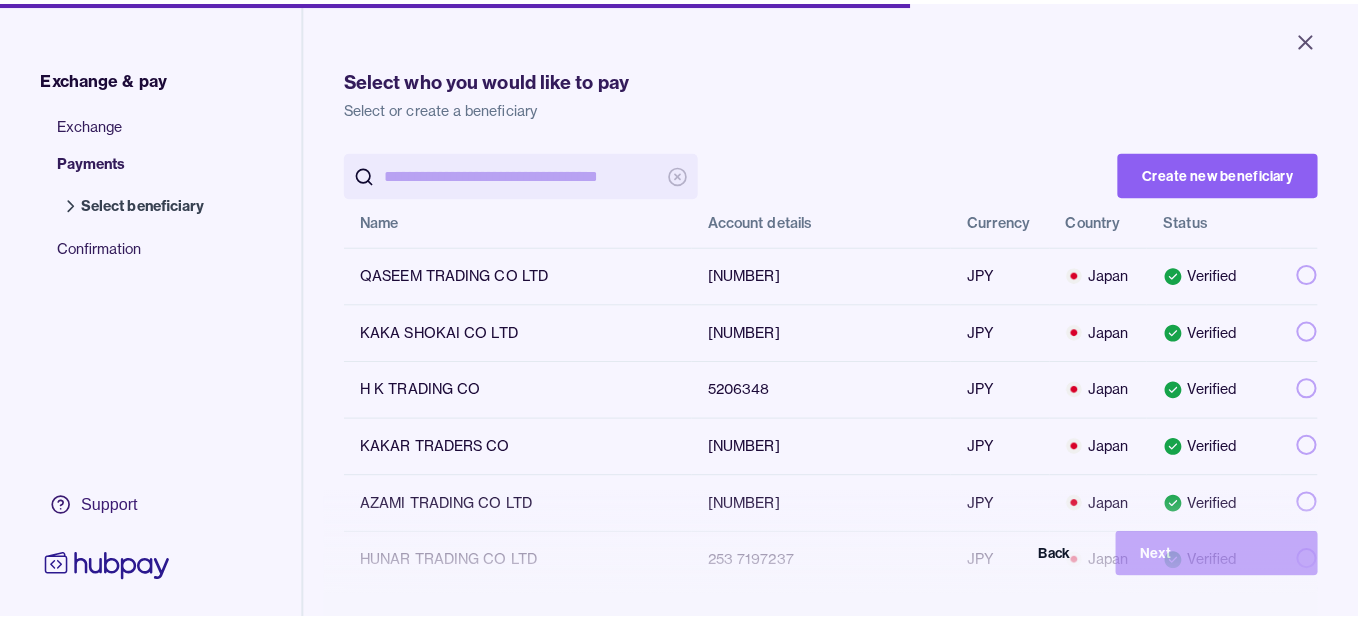 scroll, scrollTop: 0, scrollLeft: 0, axis: both 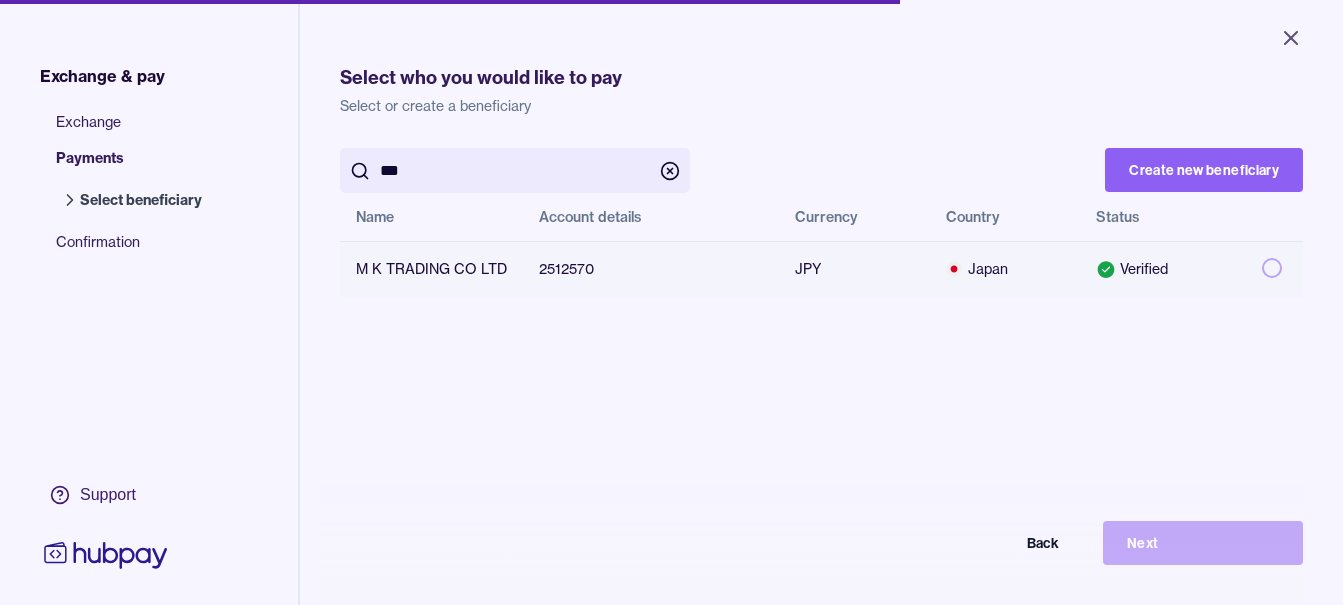 type on "***" 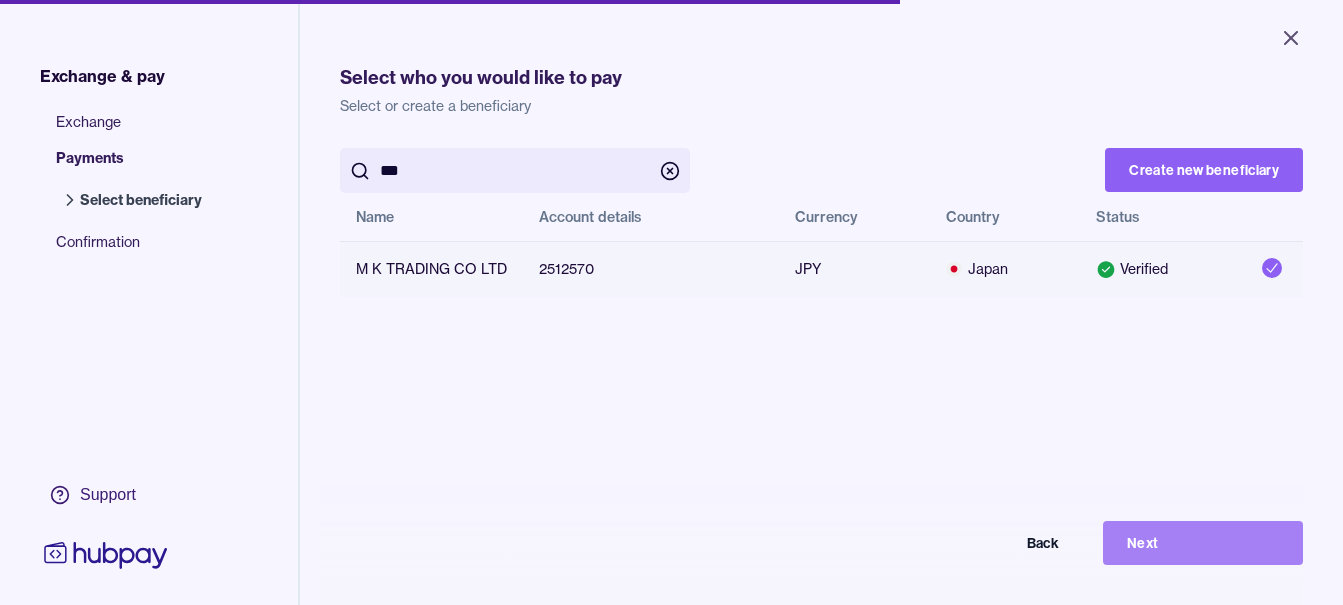 click on "Next" at bounding box center [1203, 543] 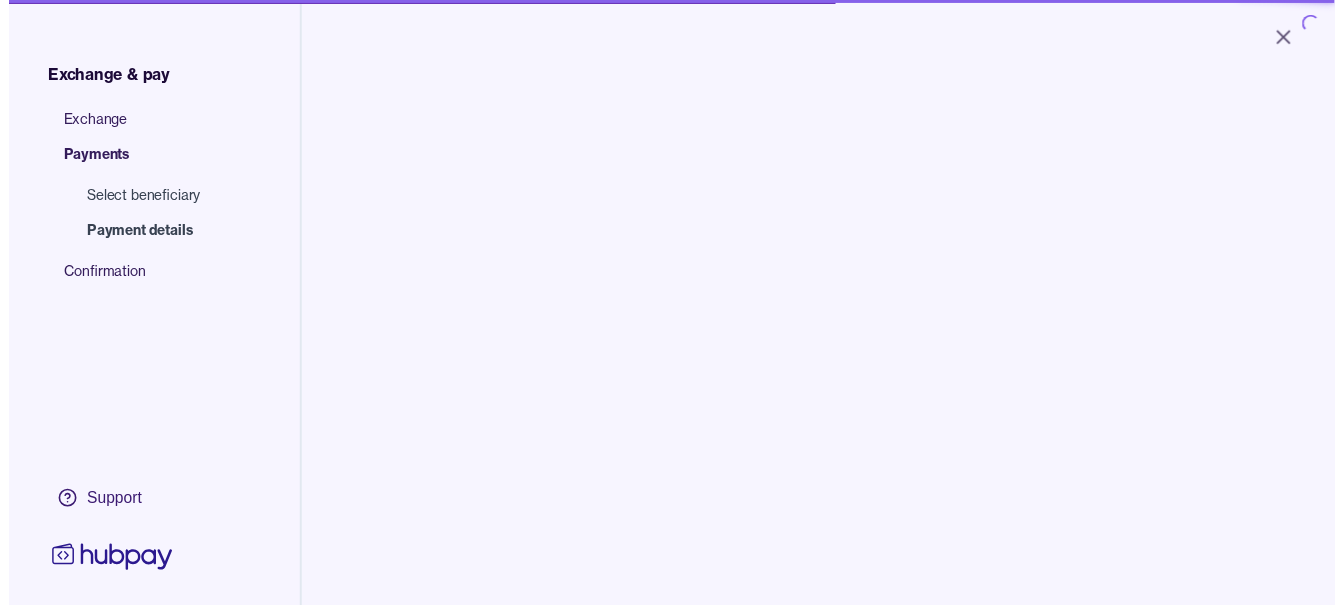 scroll, scrollTop: 0, scrollLeft: 0, axis: both 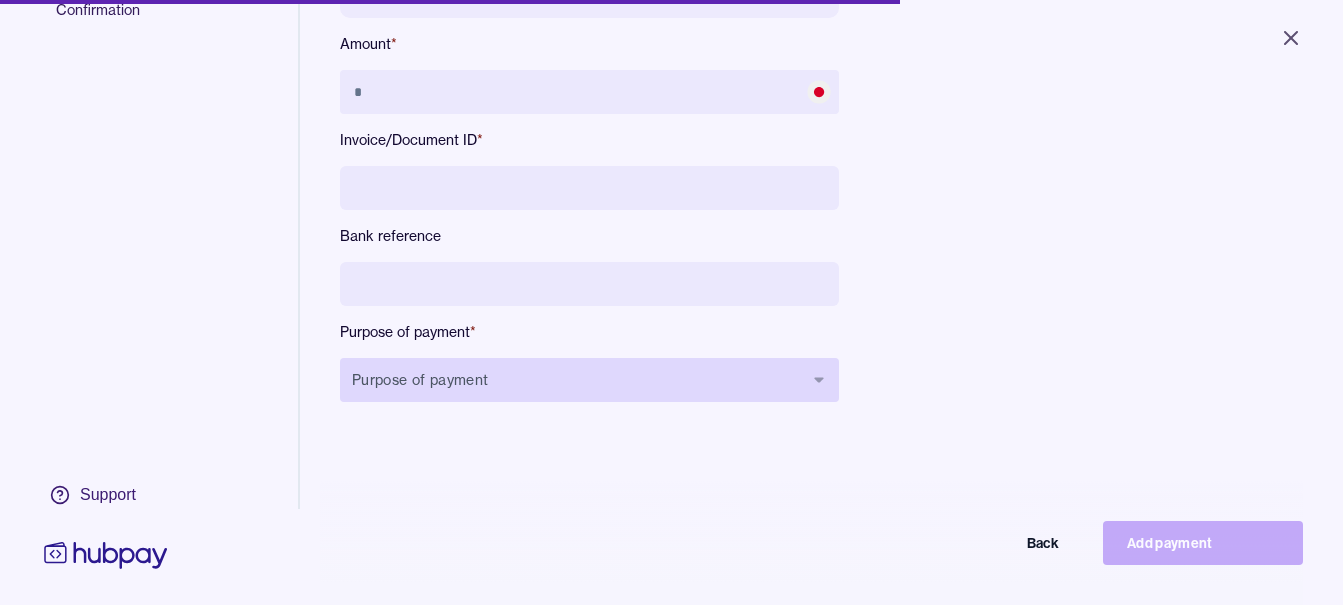 click on "Purpose of payment" at bounding box center (589, 380) 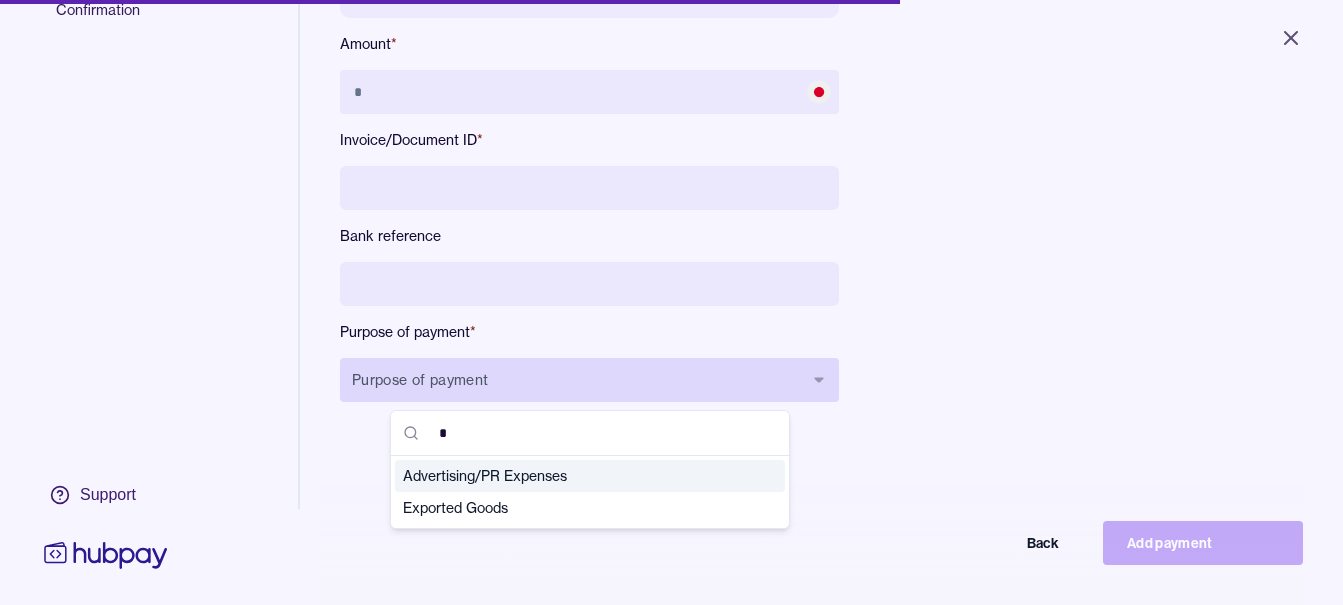 type on "**" 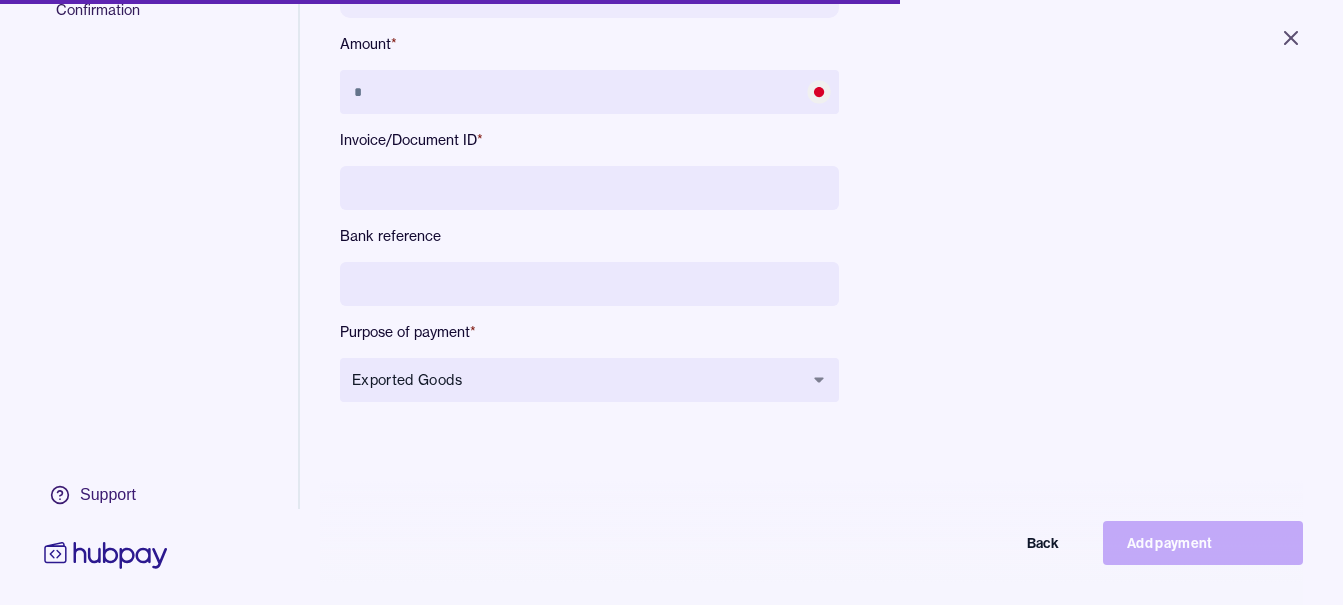 click at bounding box center (589, 284) 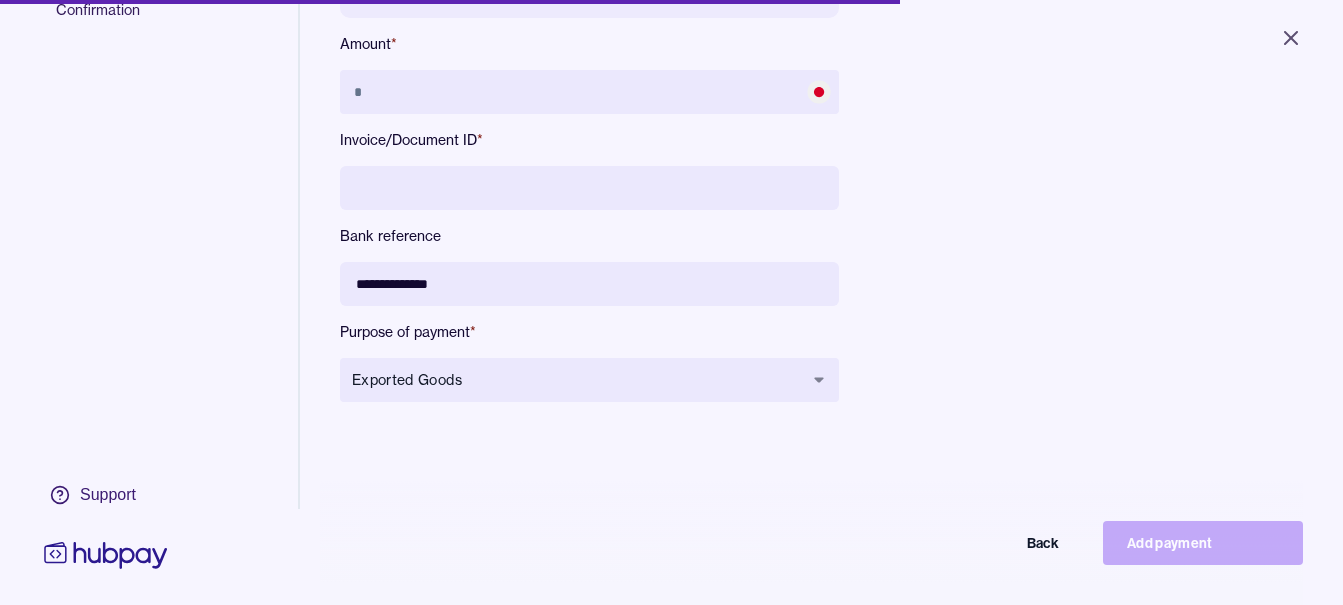 type on "**********" 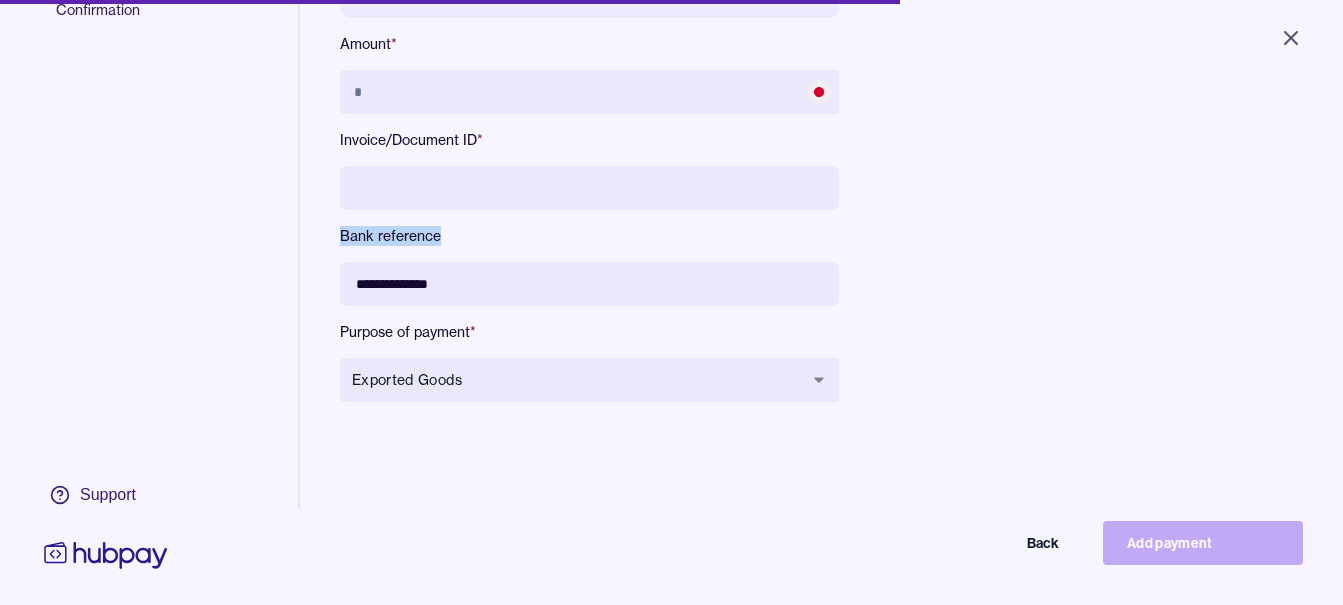 click on "**********" at bounding box center (589, 157) 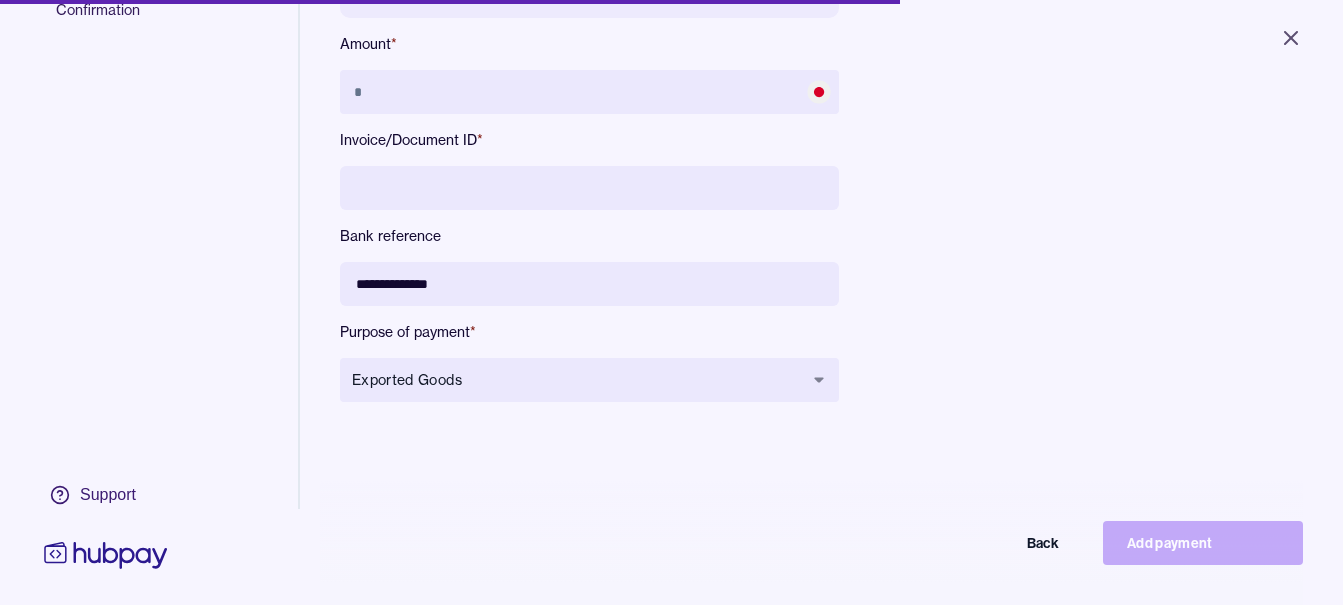 drag, startPoint x: 827, startPoint y: 217, endPoint x: 680, endPoint y: 186, distance: 150.23315 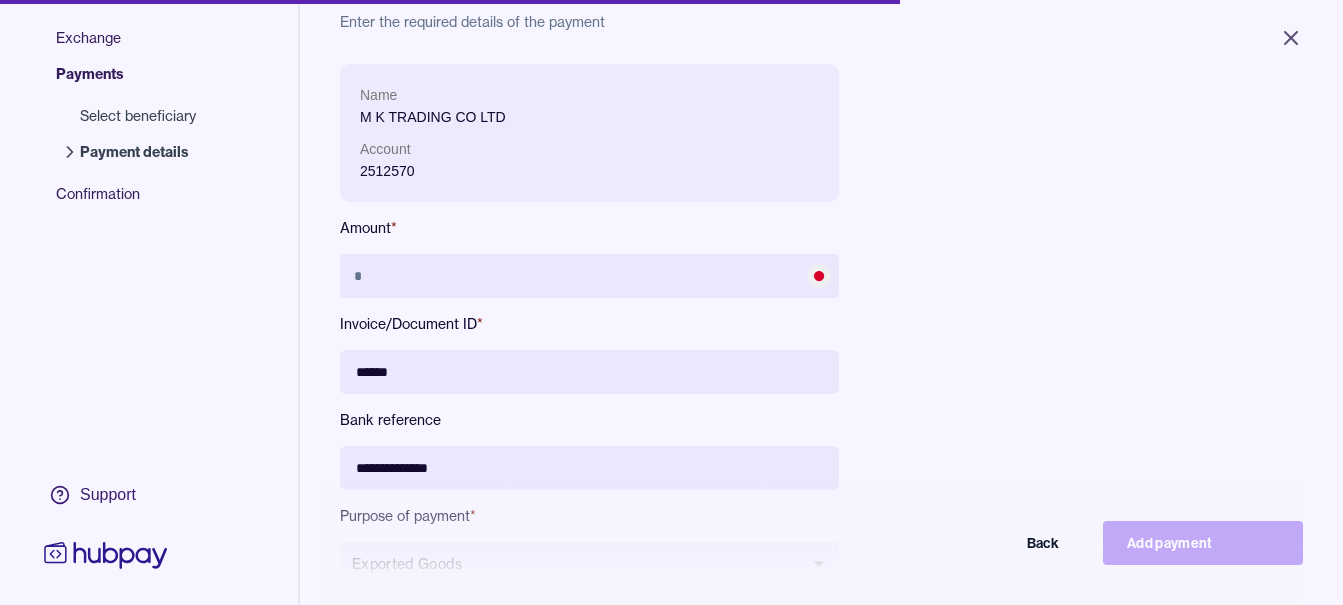 scroll, scrollTop: 68, scrollLeft: 0, axis: vertical 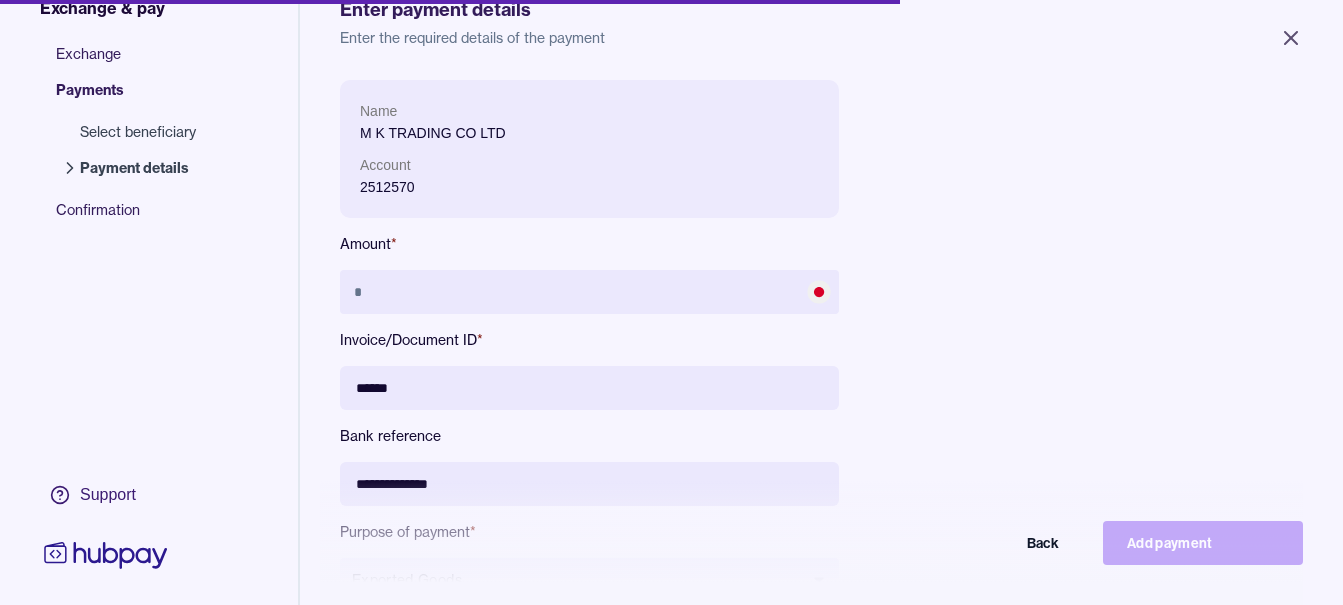 type on "******" 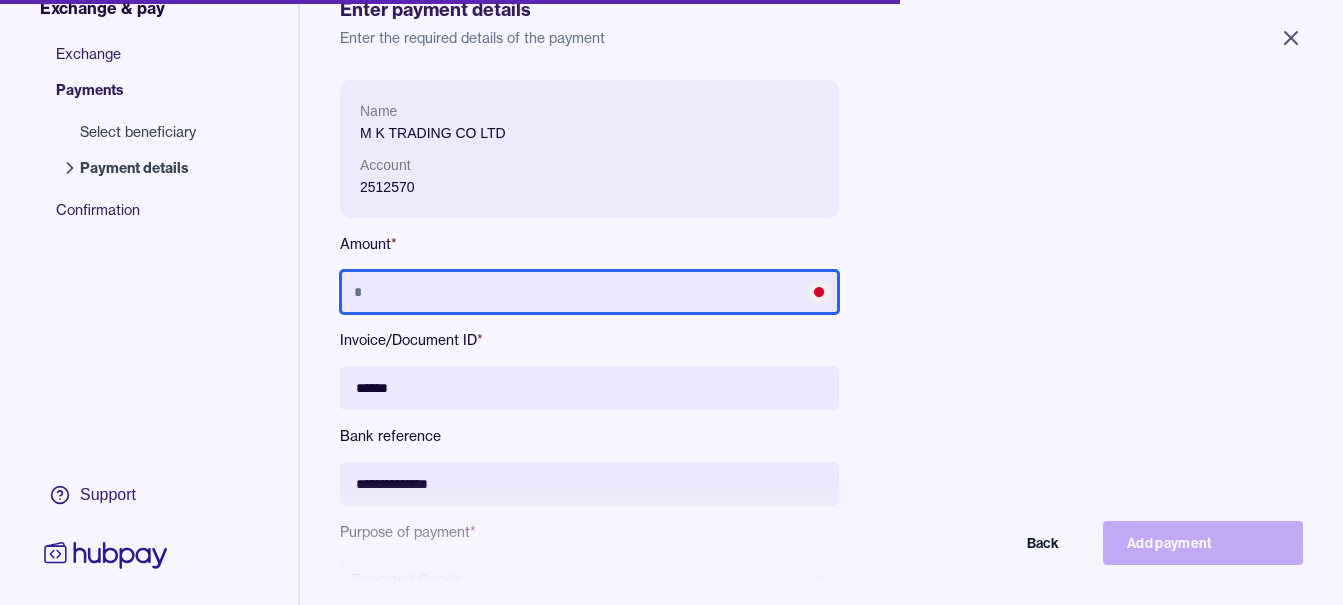 click at bounding box center (589, 292) 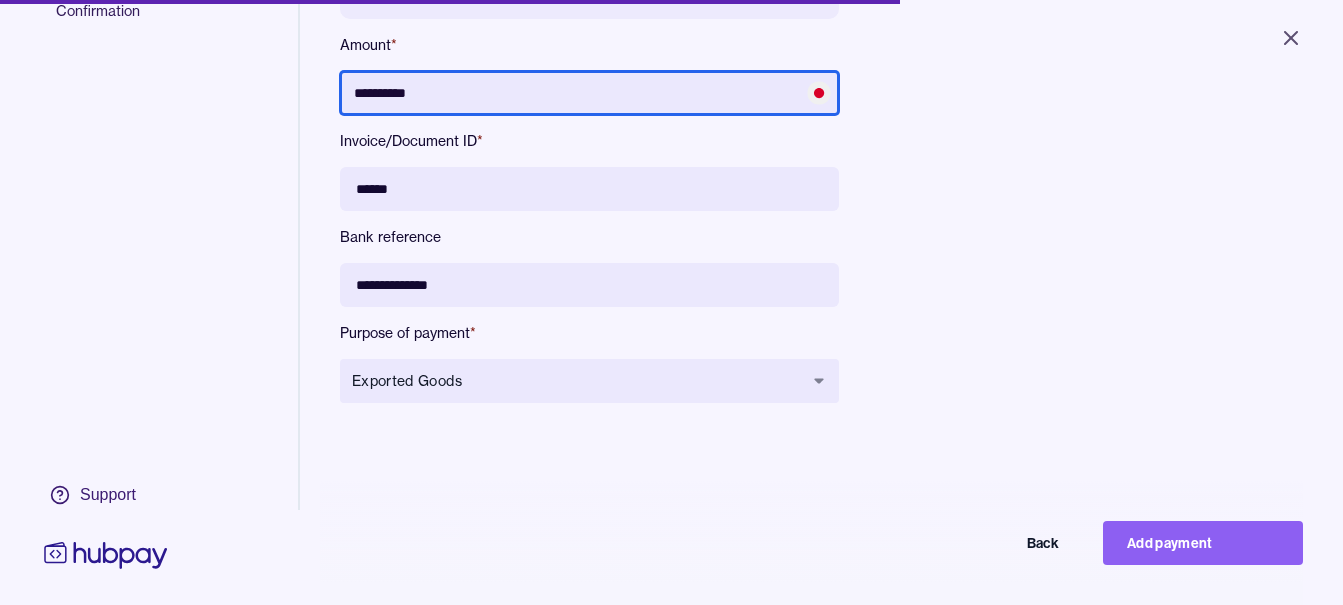 scroll, scrollTop: 268, scrollLeft: 0, axis: vertical 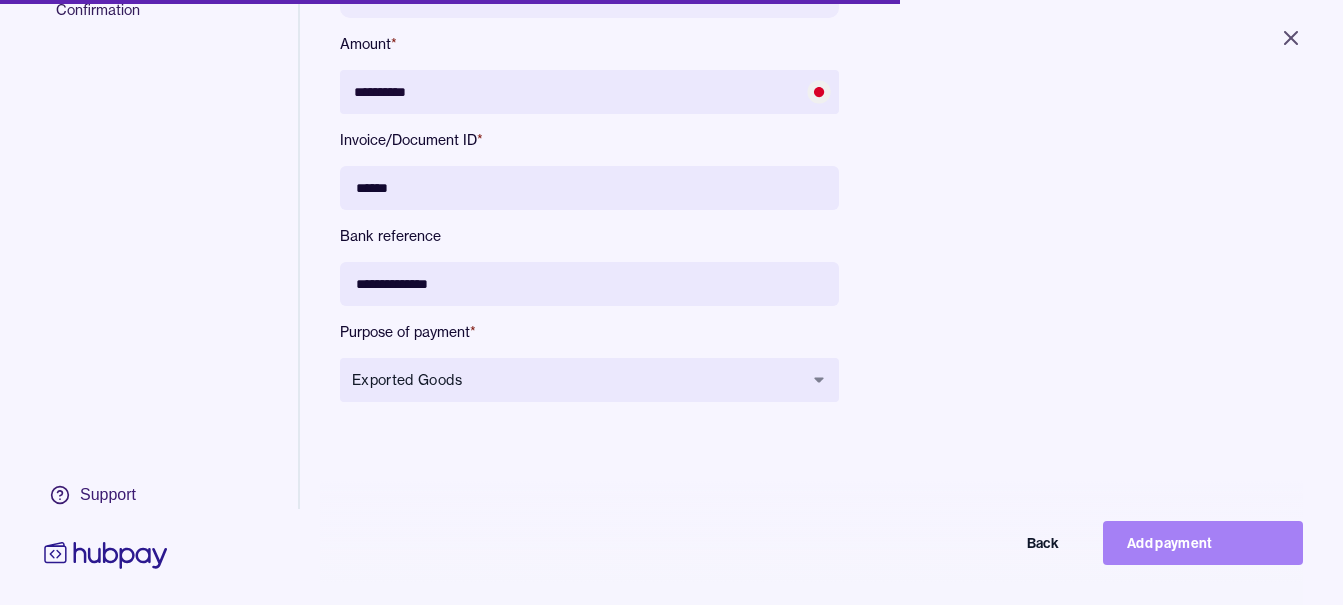 click on "Add payment" at bounding box center (1203, 543) 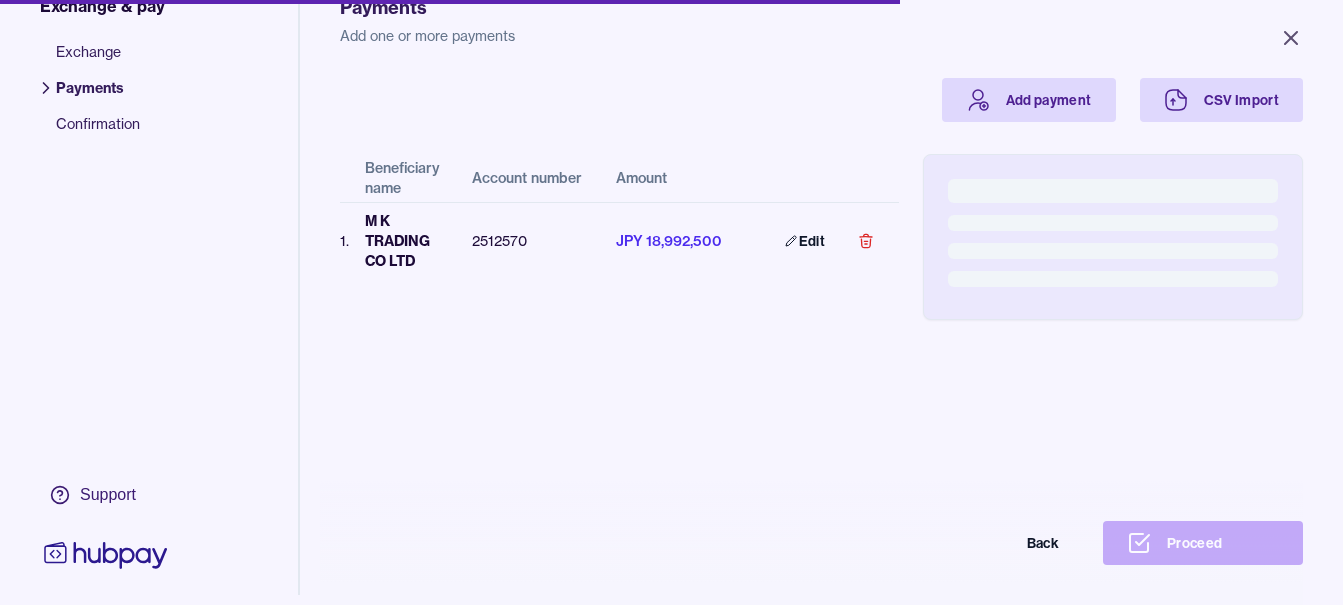 scroll, scrollTop: 156, scrollLeft: 0, axis: vertical 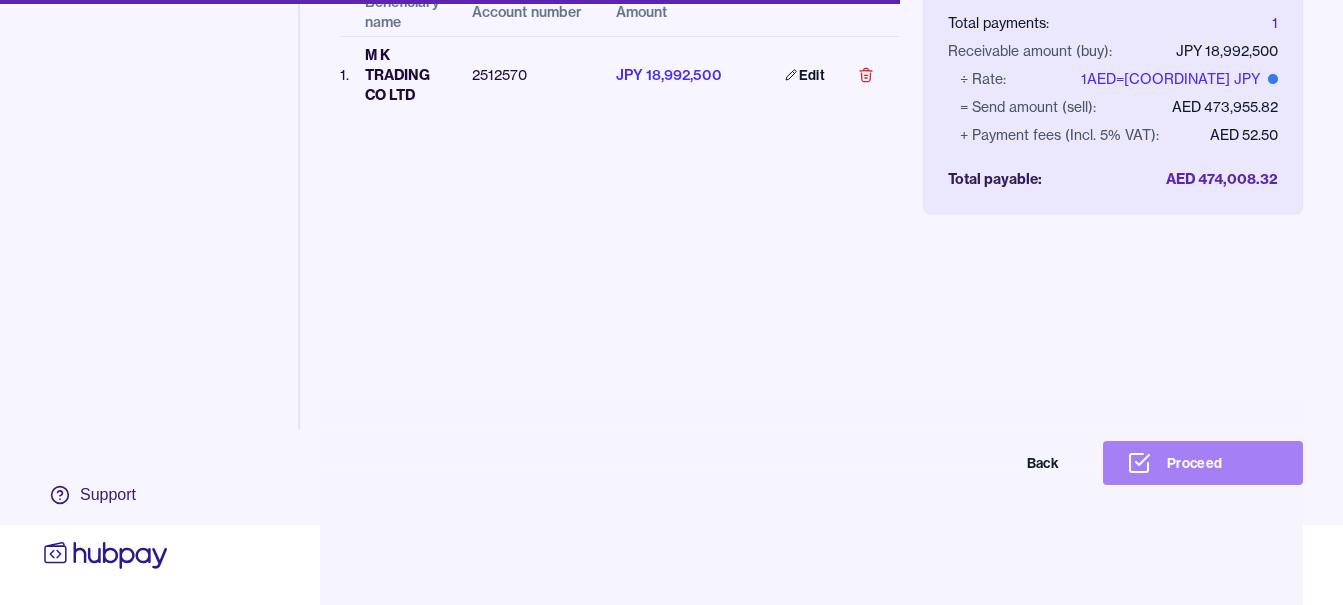 click on "Proceed" at bounding box center [1203, 463] 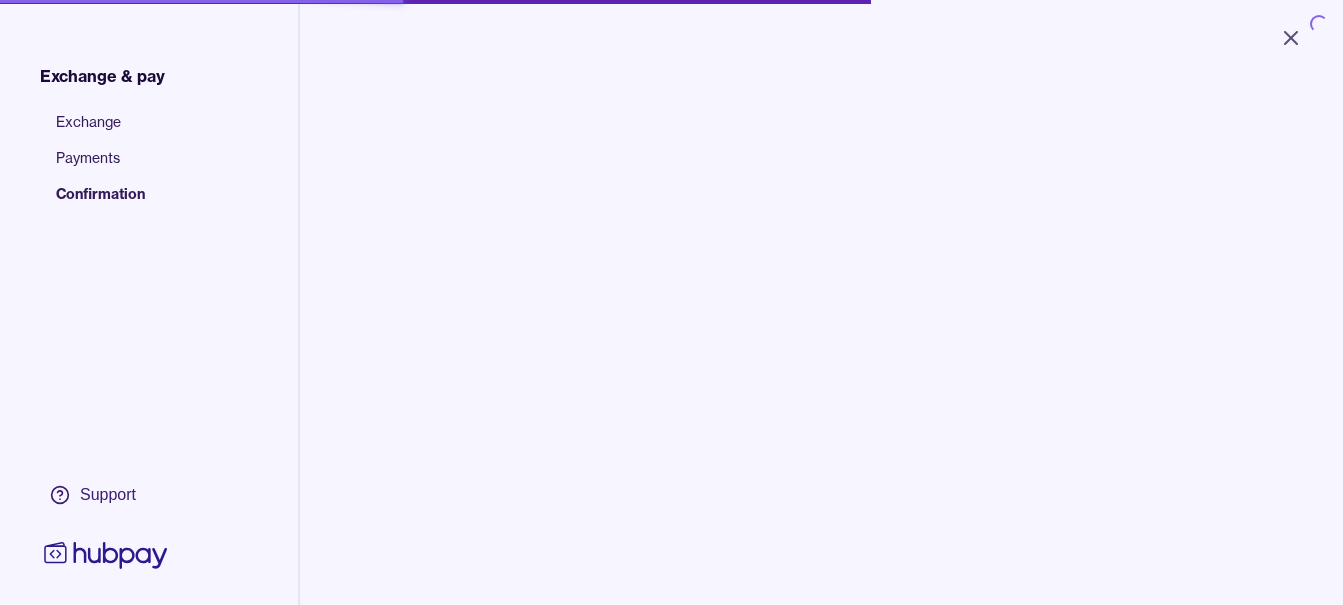 scroll, scrollTop: 0, scrollLeft: 0, axis: both 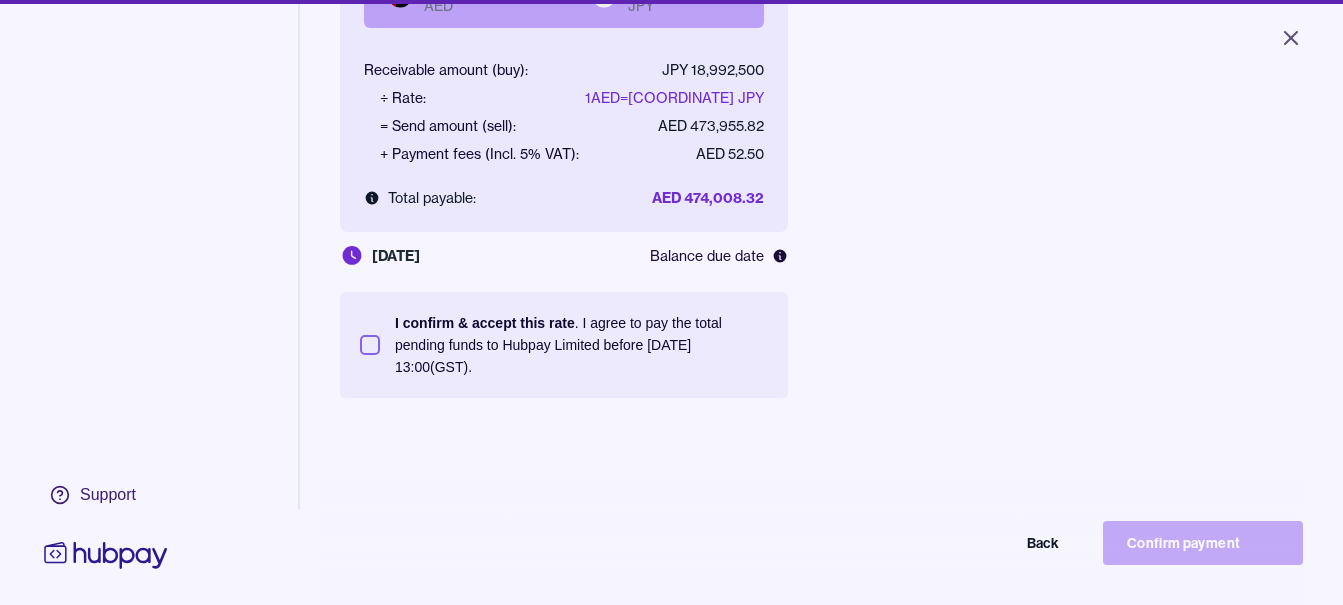 click on "I confirm & accept this rate . I agree to pay the total pending funds to Hubpay Limited before   [DATE]   13:00  (GST)." at bounding box center [581, 345] 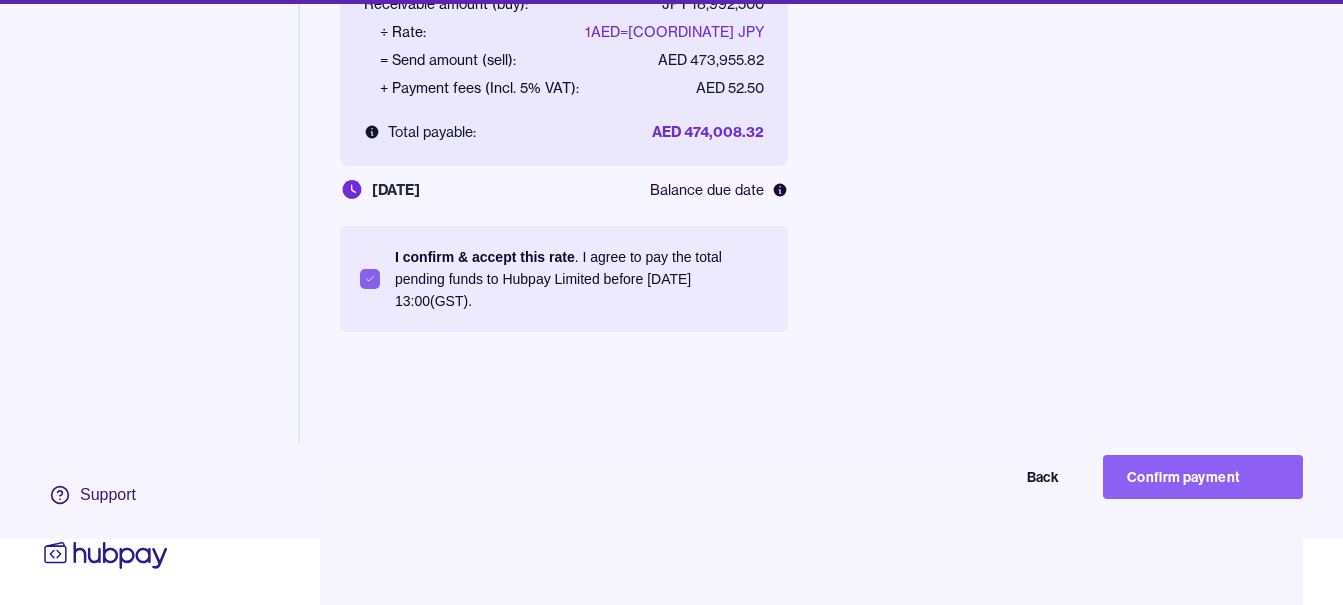 scroll, scrollTop: 95, scrollLeft: 0, axis: vertical 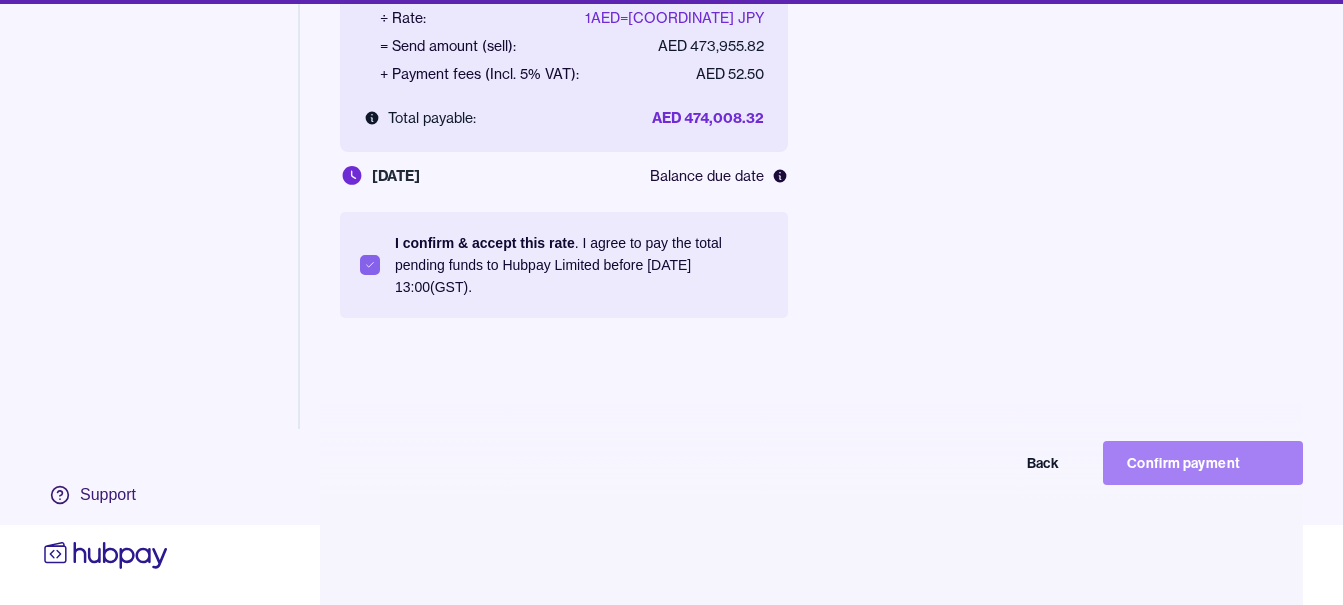 click on "Confirm payment" at bounding box center (1203, 463) 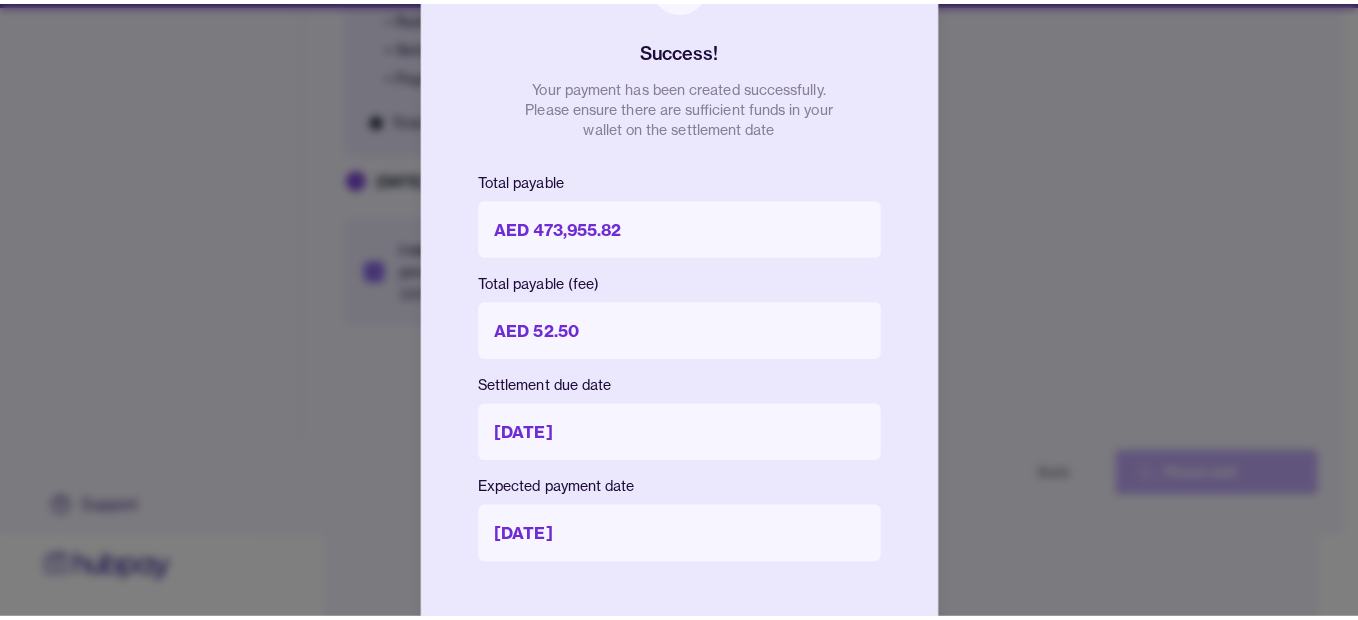 scroll, scrollTop: 80, scrollLeft: 0, axis: vertical 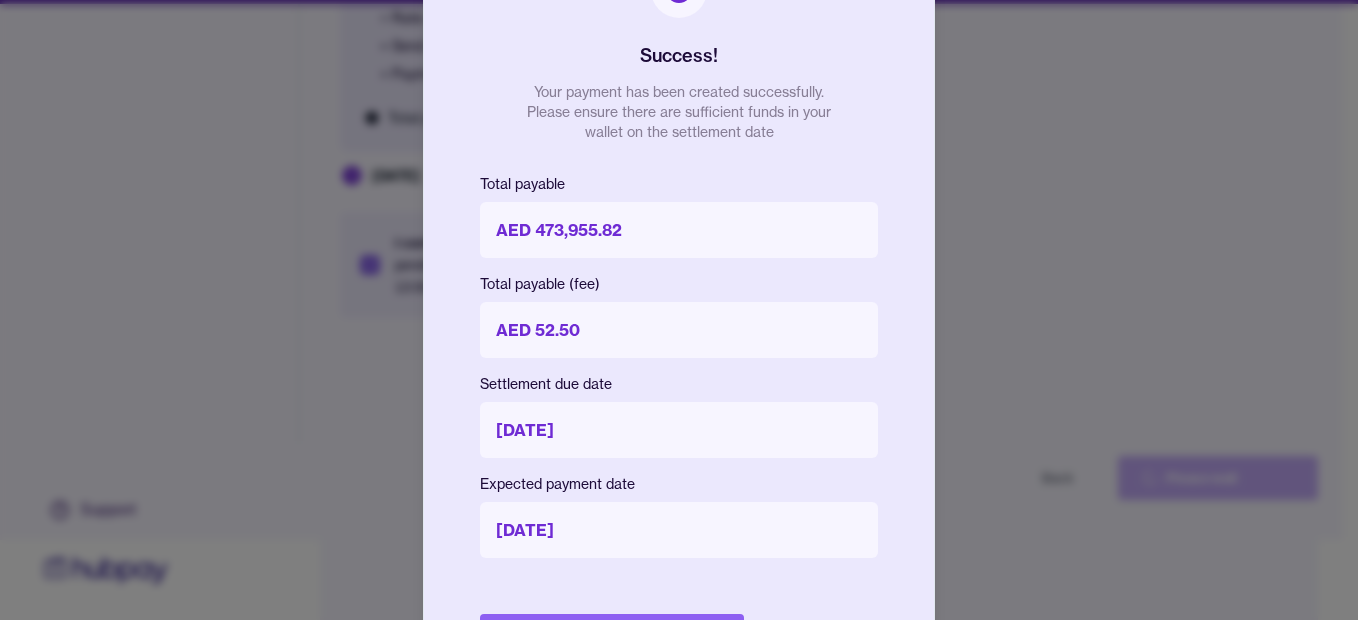 click on "Done" at bounding box center [612, 636] 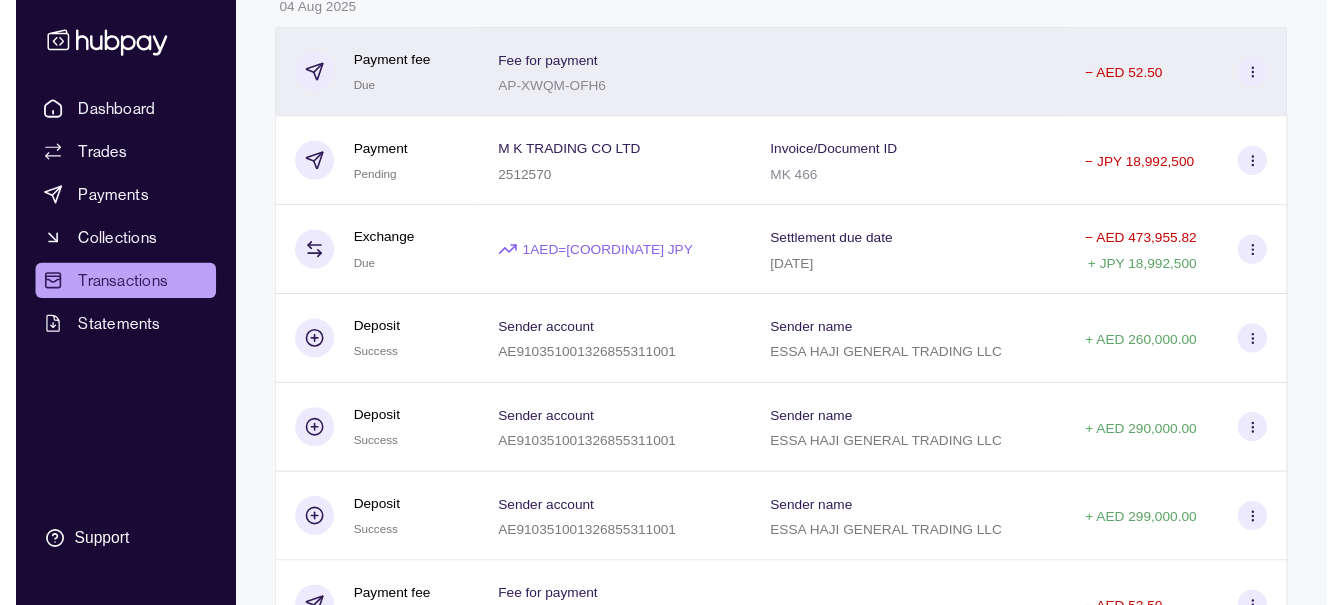 scroll, scrollTop: 0, scrollLeft: 0, axis: both 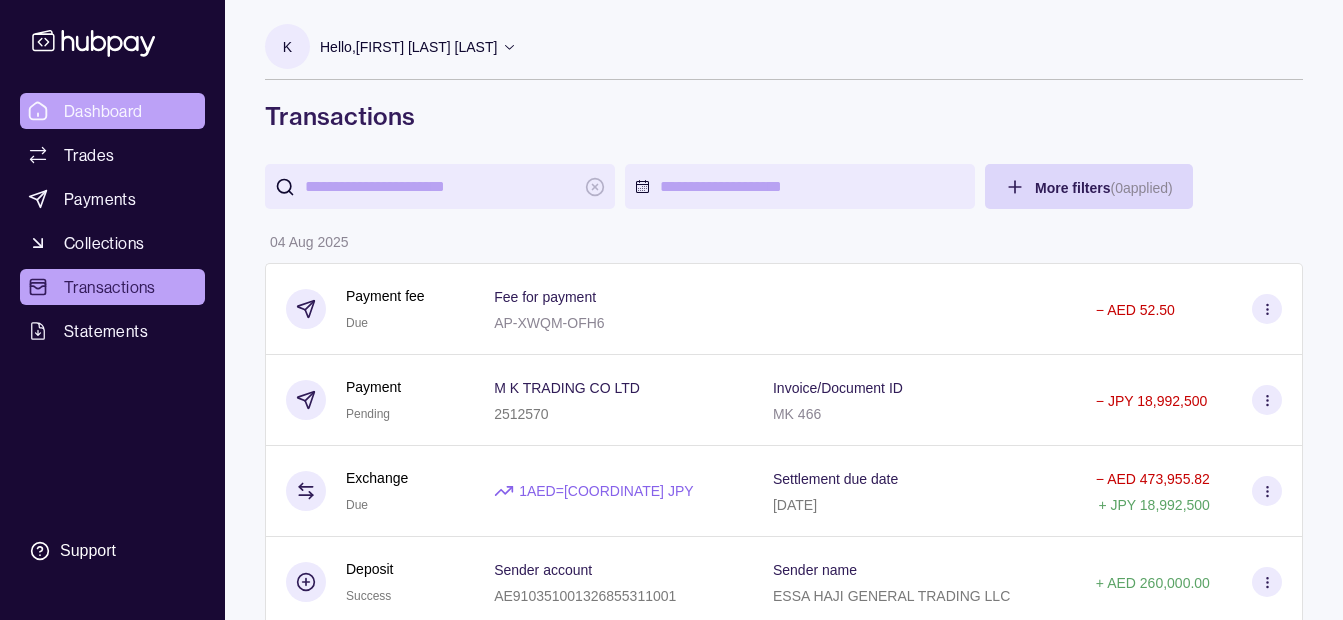 click on "Dashboard" at bounding box center (112, 111) 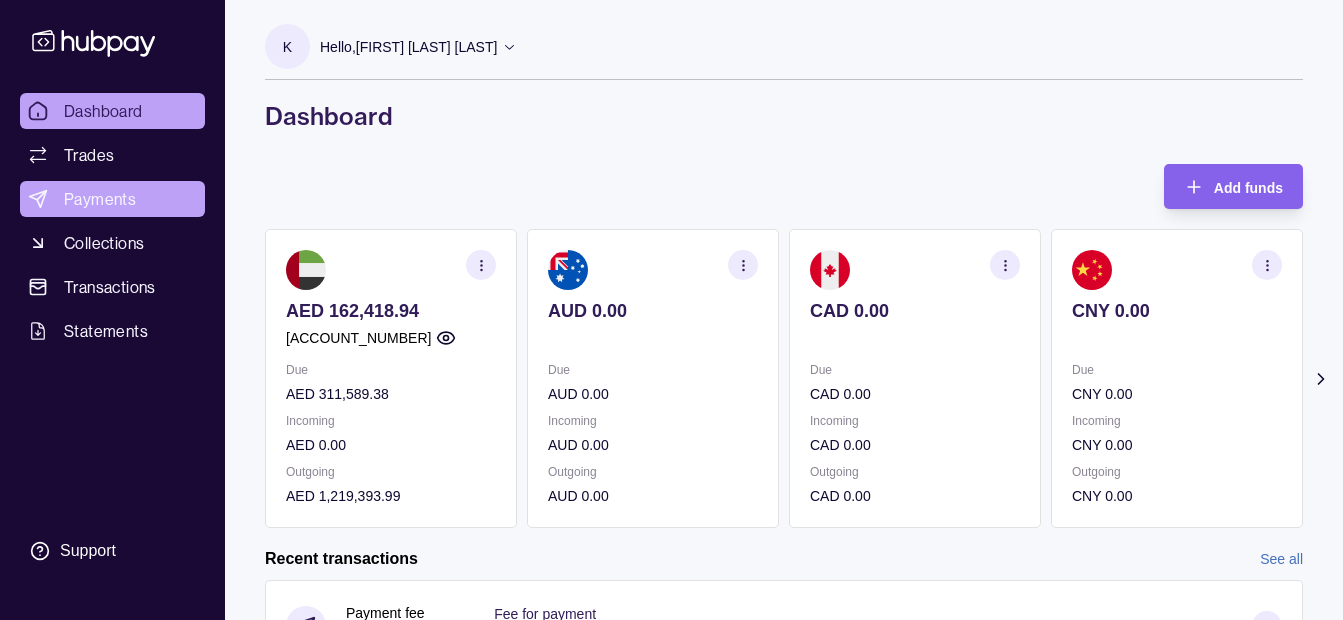 click on "Payments" at bounding box center (112, 199) 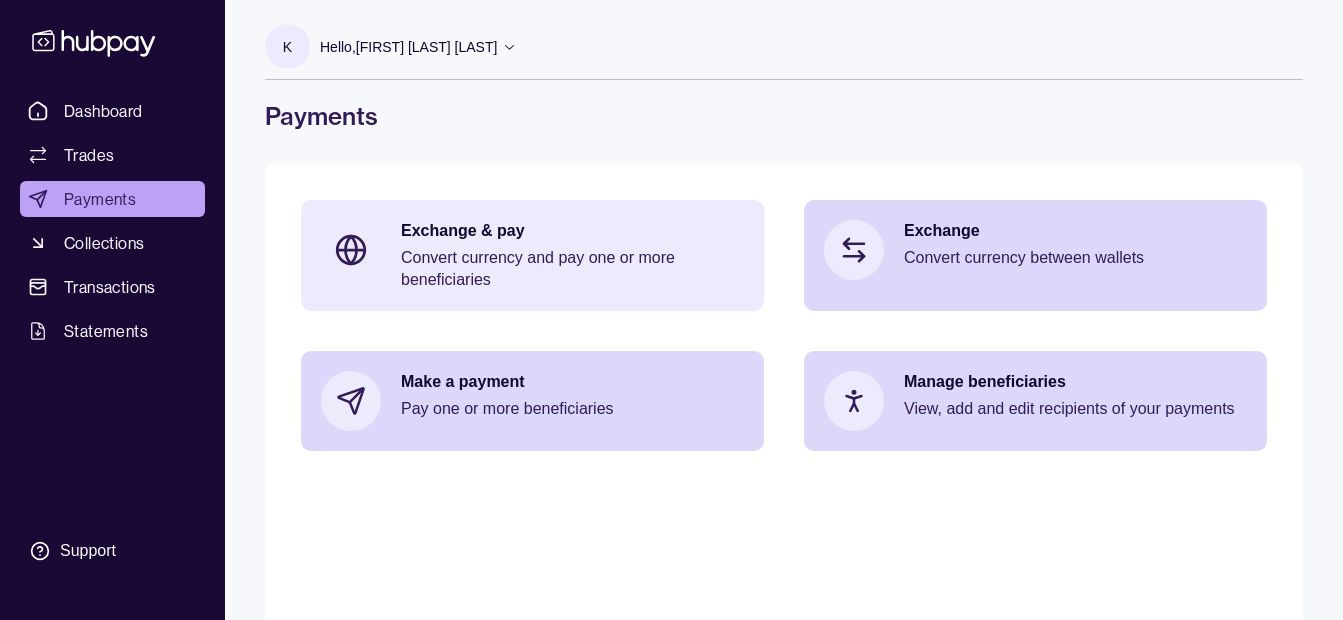 click on "Exchange & pay" at bounding box center [572, 231] 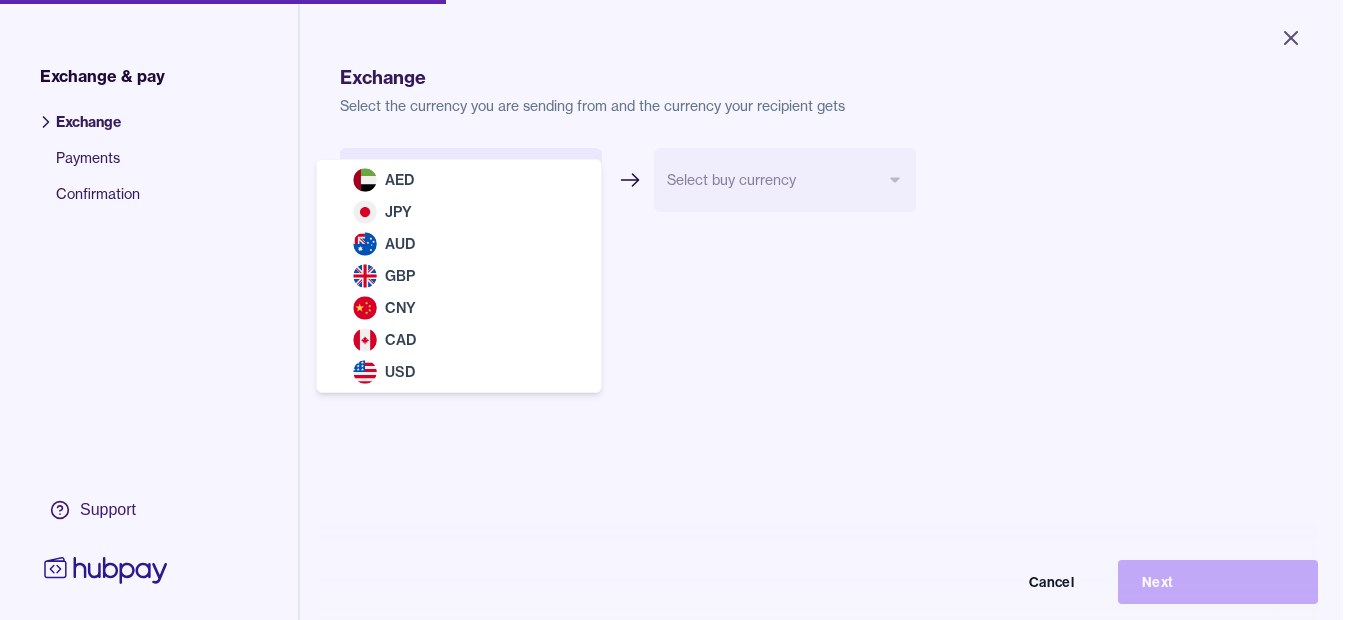 click on "Close Exchange & pay Exchange Payments Confirmation Support Exchange Select the currency you are sending from and the currency your recipient gets Select sell currency *** *** *** *** *** *** *** Select buy currency Cancel Next Exchange & pay | Hubpay AED JPY AUD GBP CNY CAD USD" at bounding box center [671, 310] 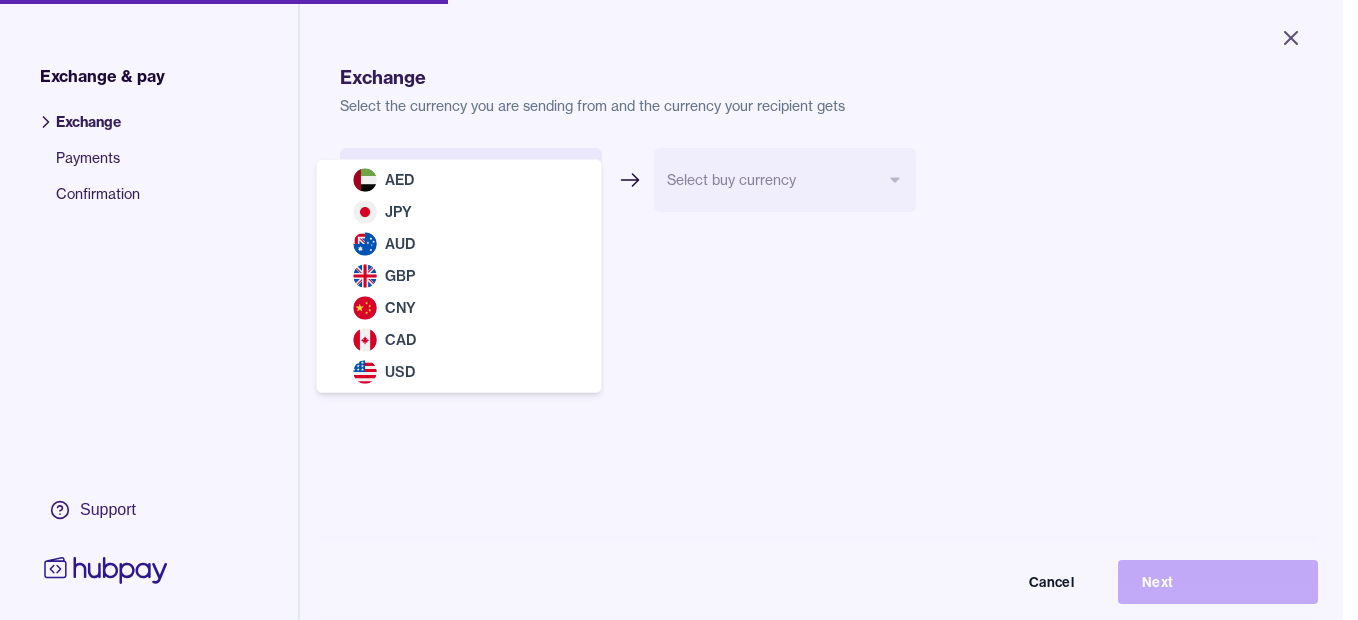 select on "***" 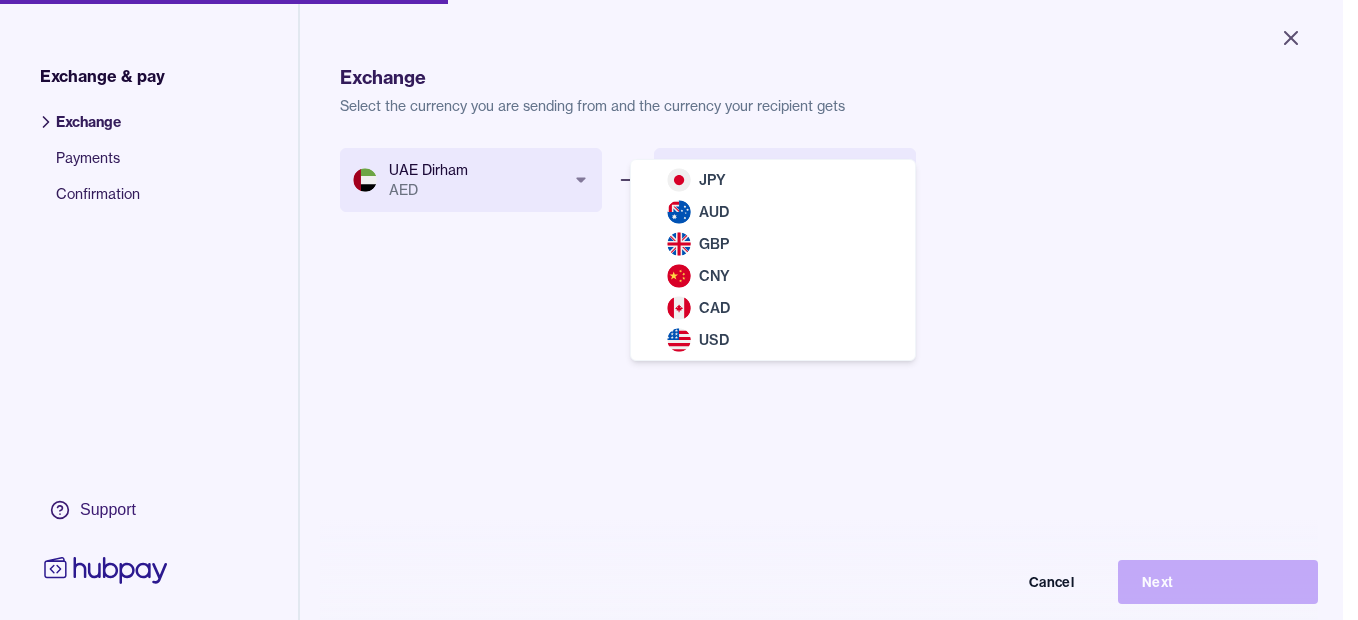 click on "Close Exchange & pay Exchange Payments Confirmation Support Exchange Select the currency you are sending from and the currency your recipient gets UAE Dirham AED *** *** *** *** *** *** *** Select buy currency *** *** *** *** *** *** Cancel Next Exchange & pay | Hubpay JPY AUD GBP CNY CAD USD" at bounding box center (671, 310) 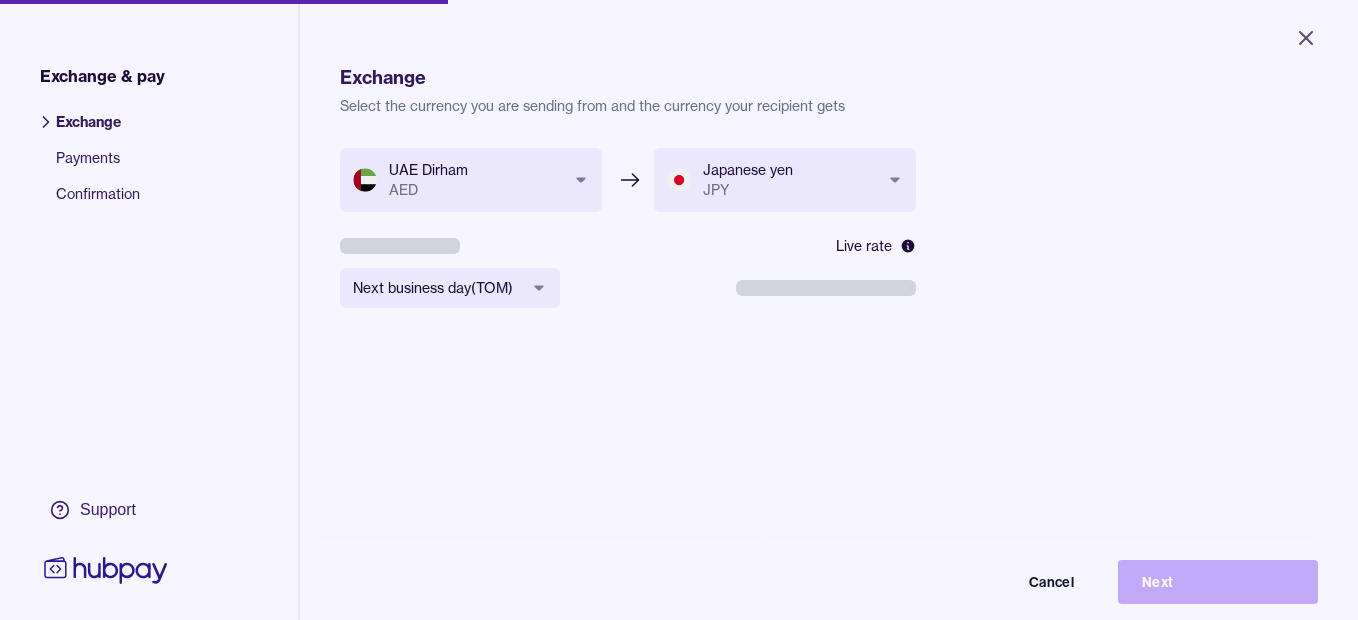 click on "**********" at bounding box center [679, 310] 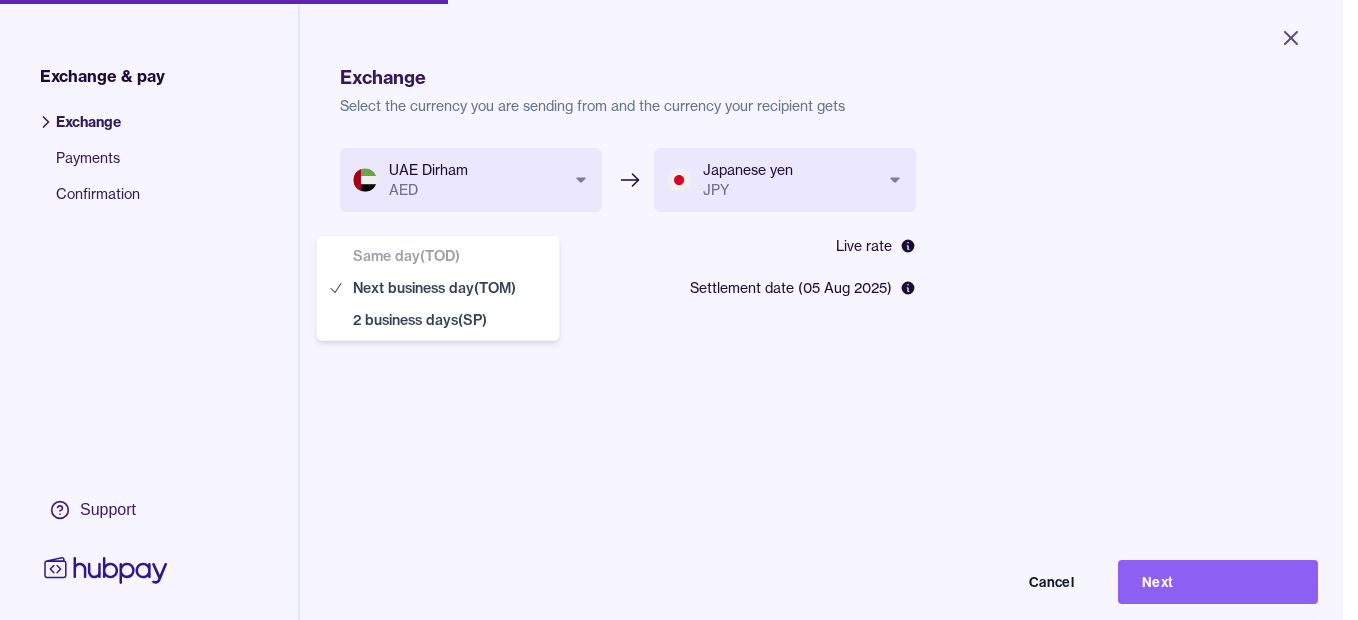 select on "**" 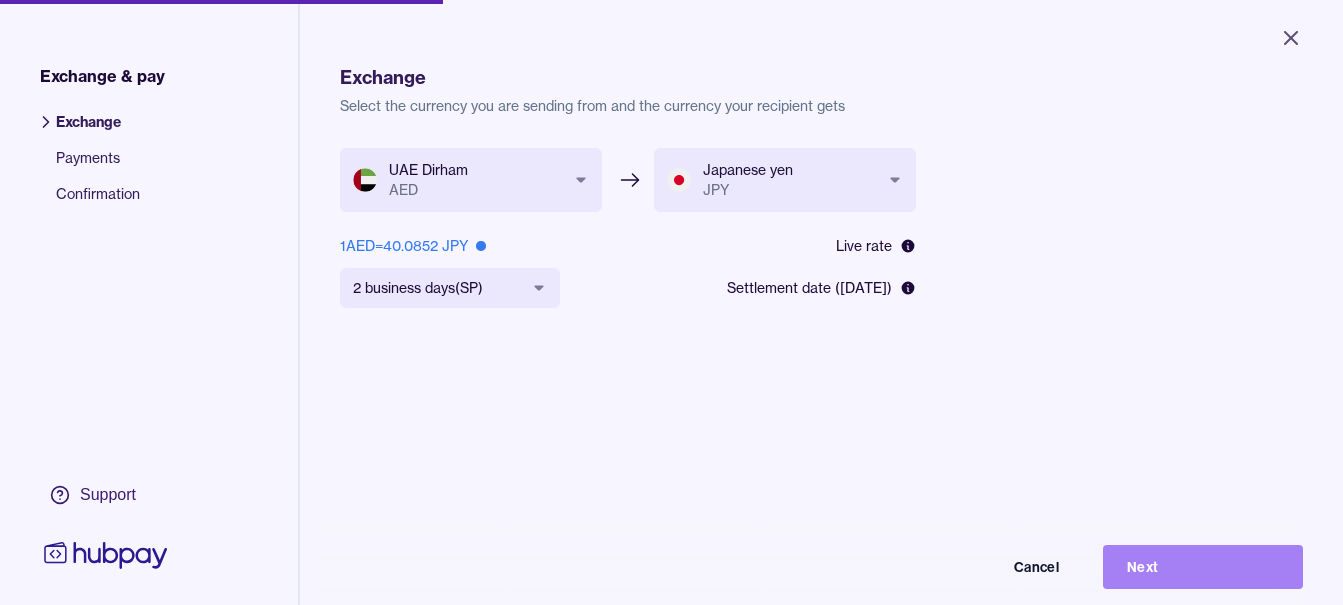 click on "Next" at bounding box center [1203, 567] 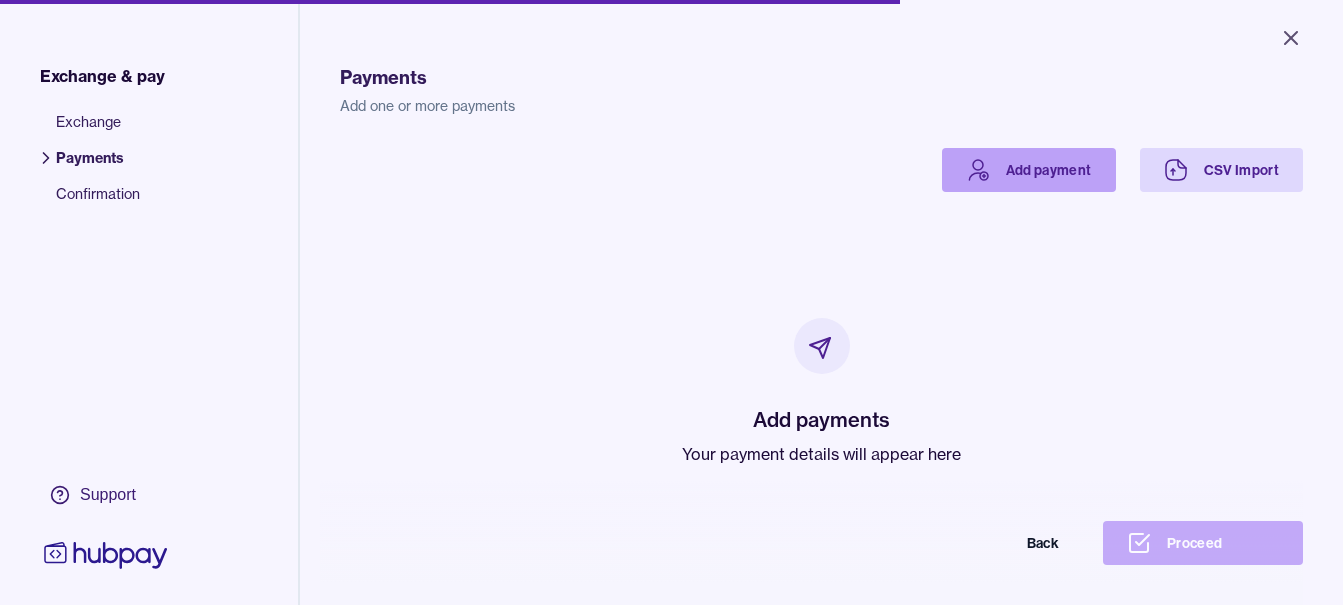 click 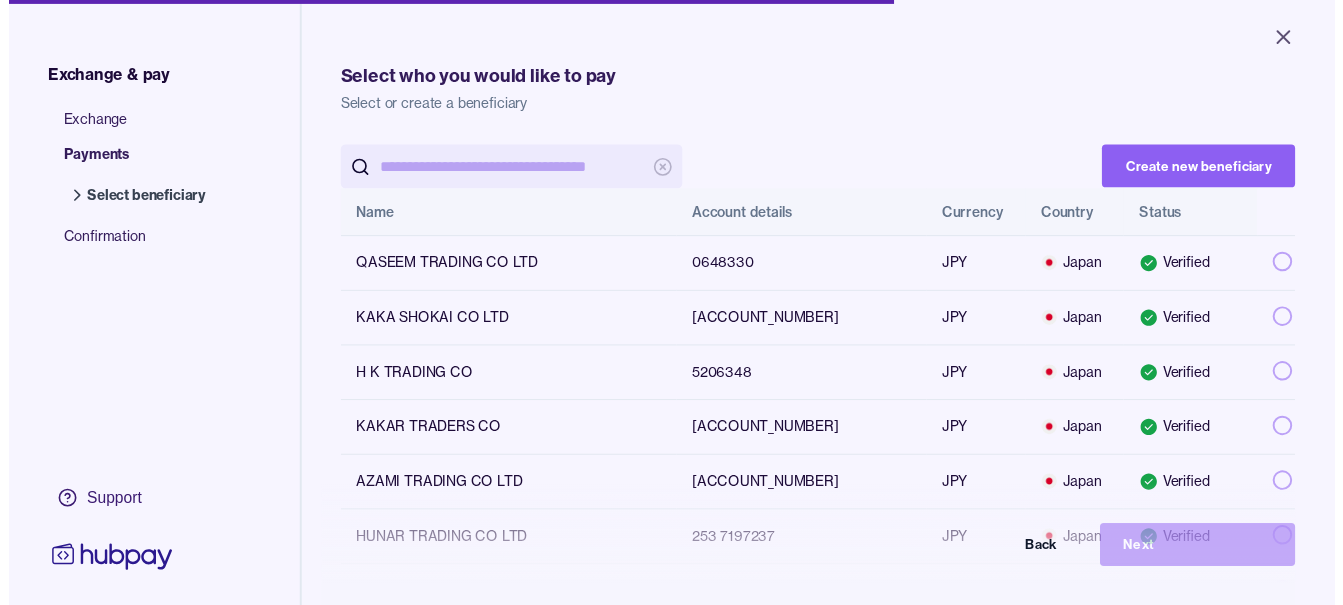 scroll, scrollTop: 0, scrollLeft: 0, axis: both 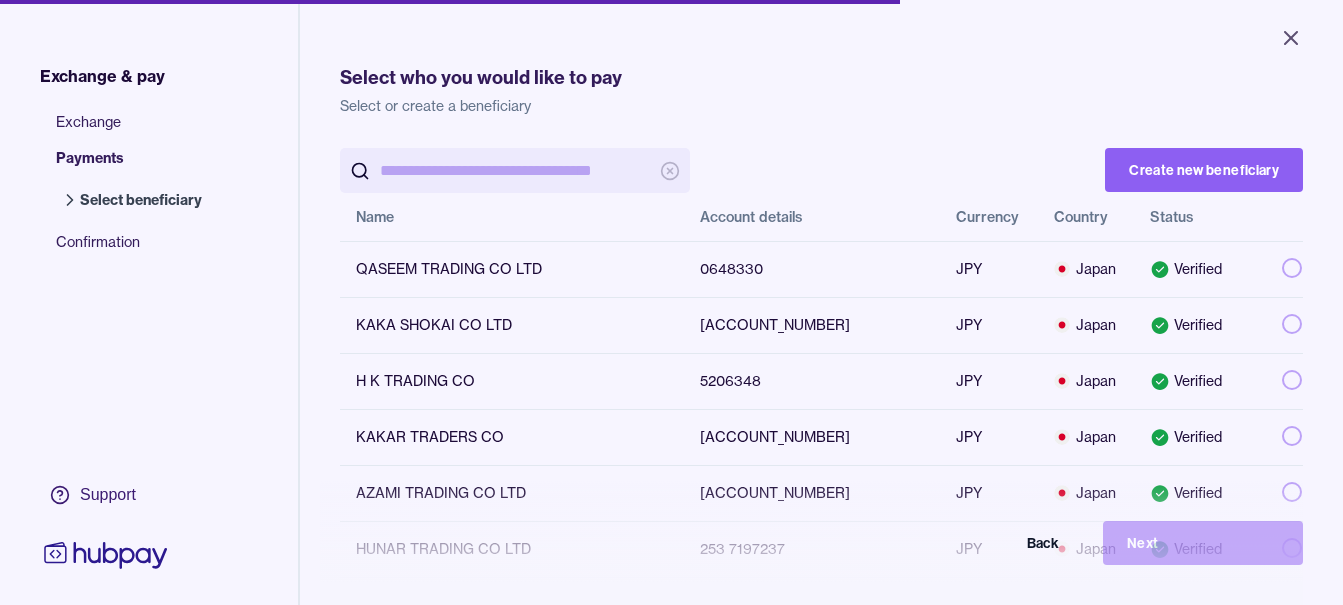click at bounding box center (515, 170) 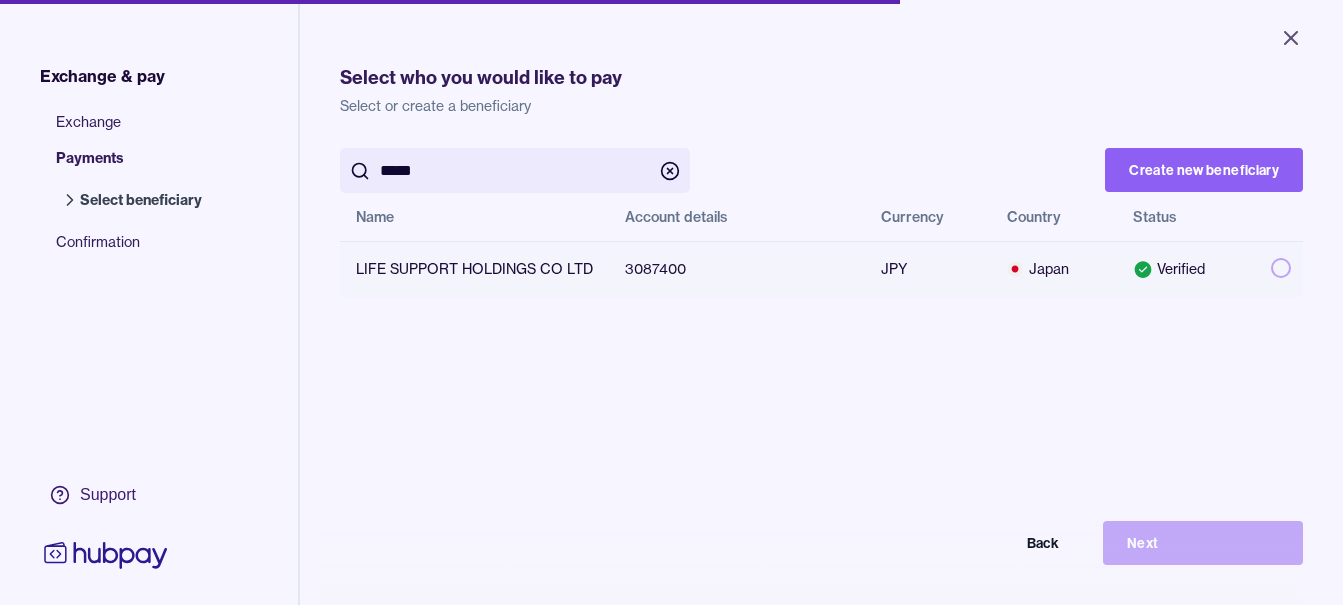 type on "****" 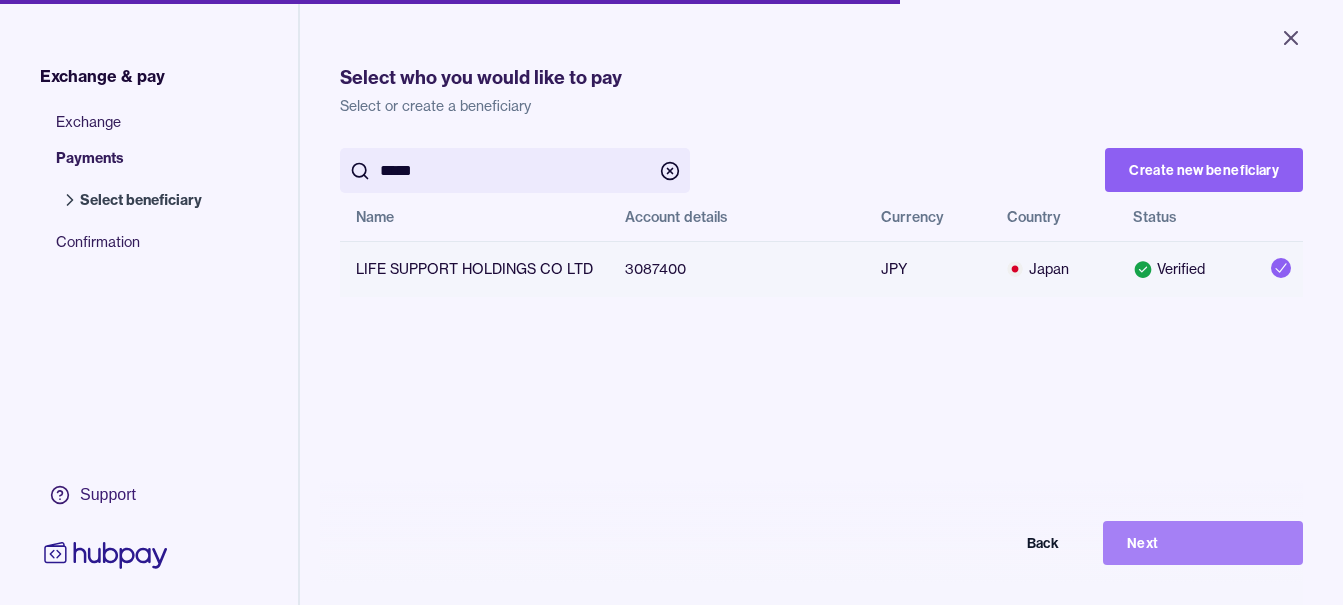 click on "Next" at bounding box center (1203, 543) 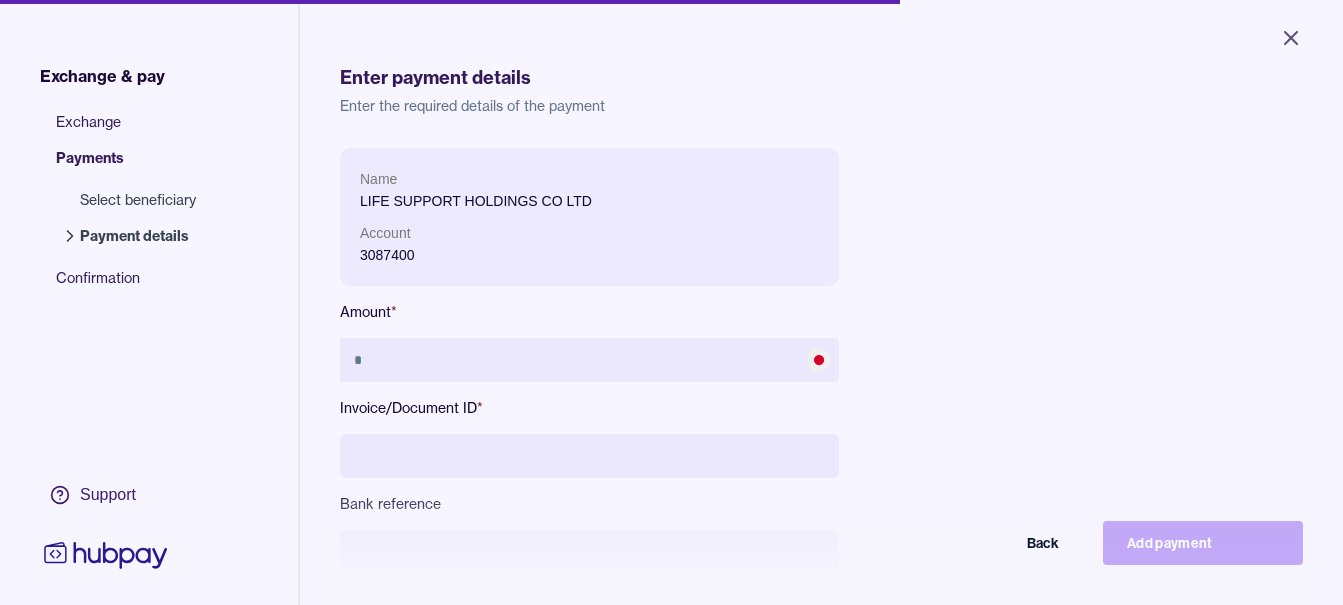 scroll, scrollTop: 268, scrollLeft: 0, axis: vertical 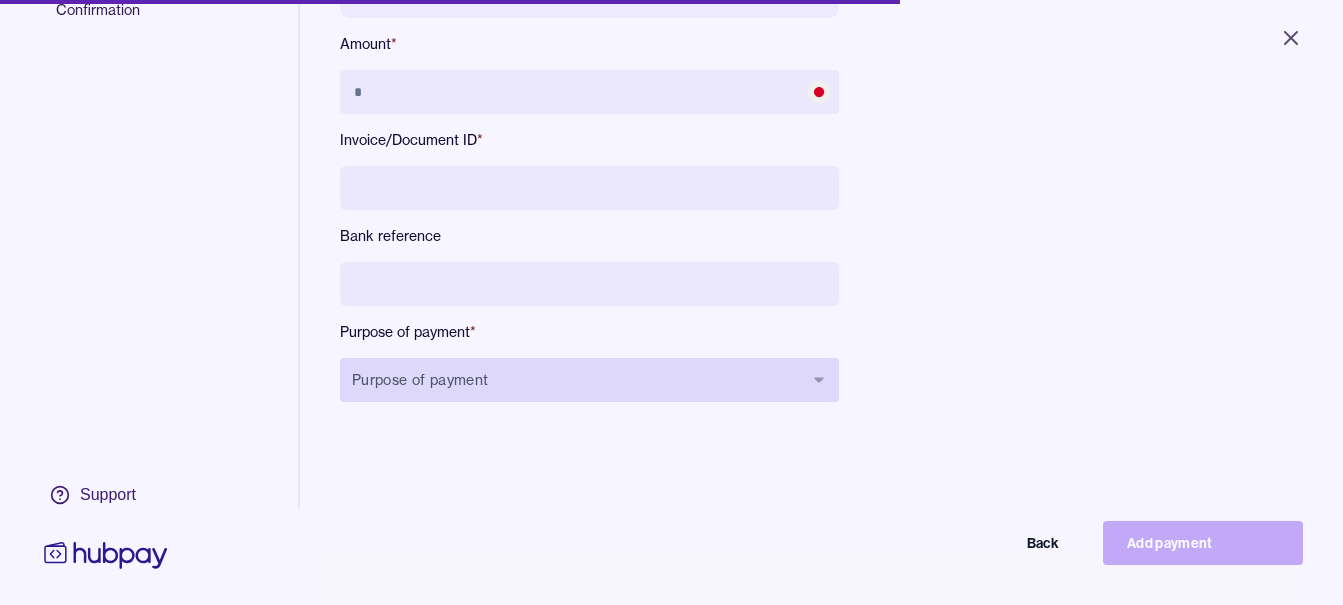 click on "Purpose of payment" at bounding box center [589, 380] 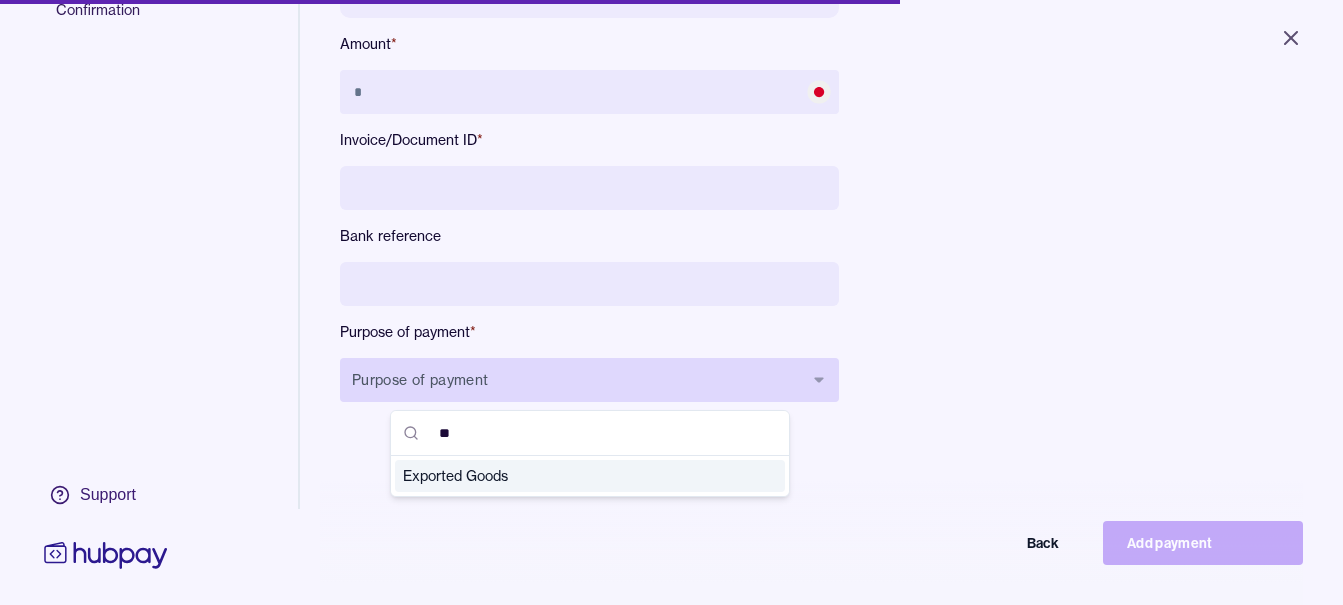 type on "***" 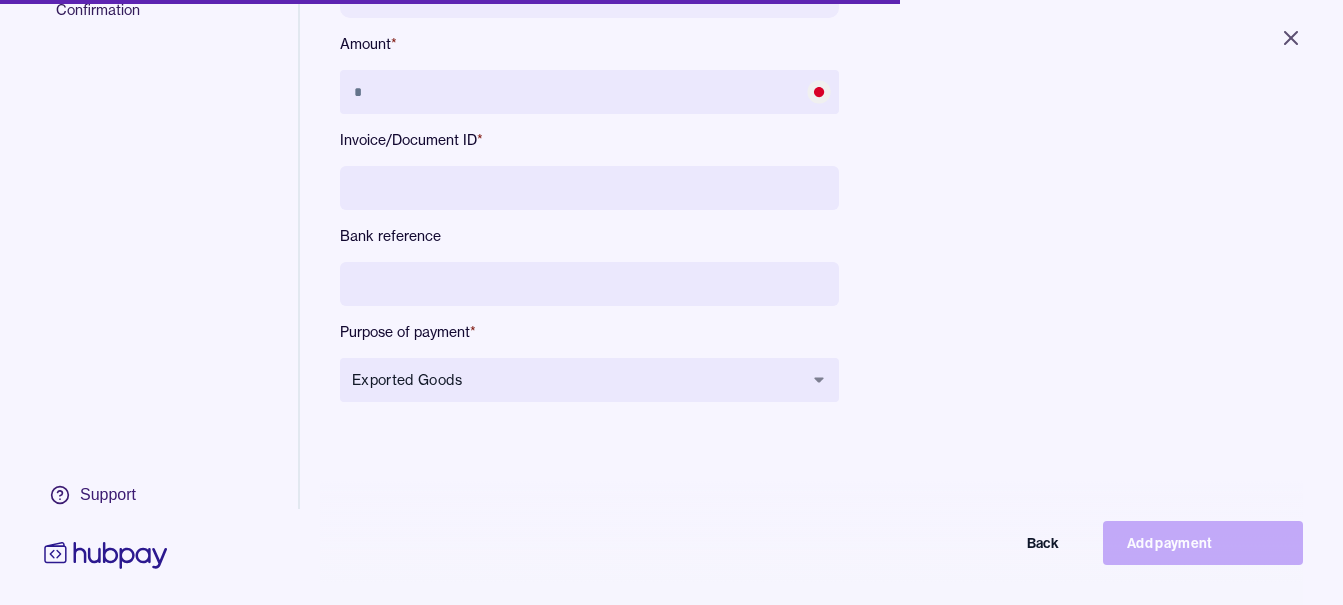 click at bounding box center (589, 284) 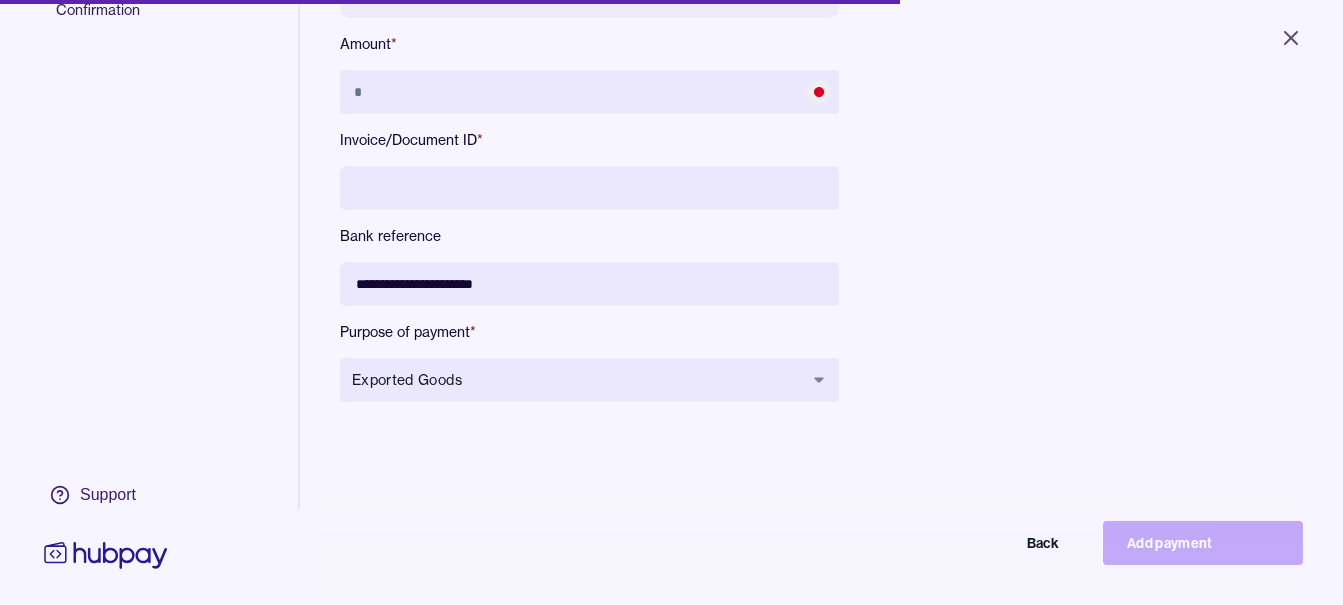 type on "**********" 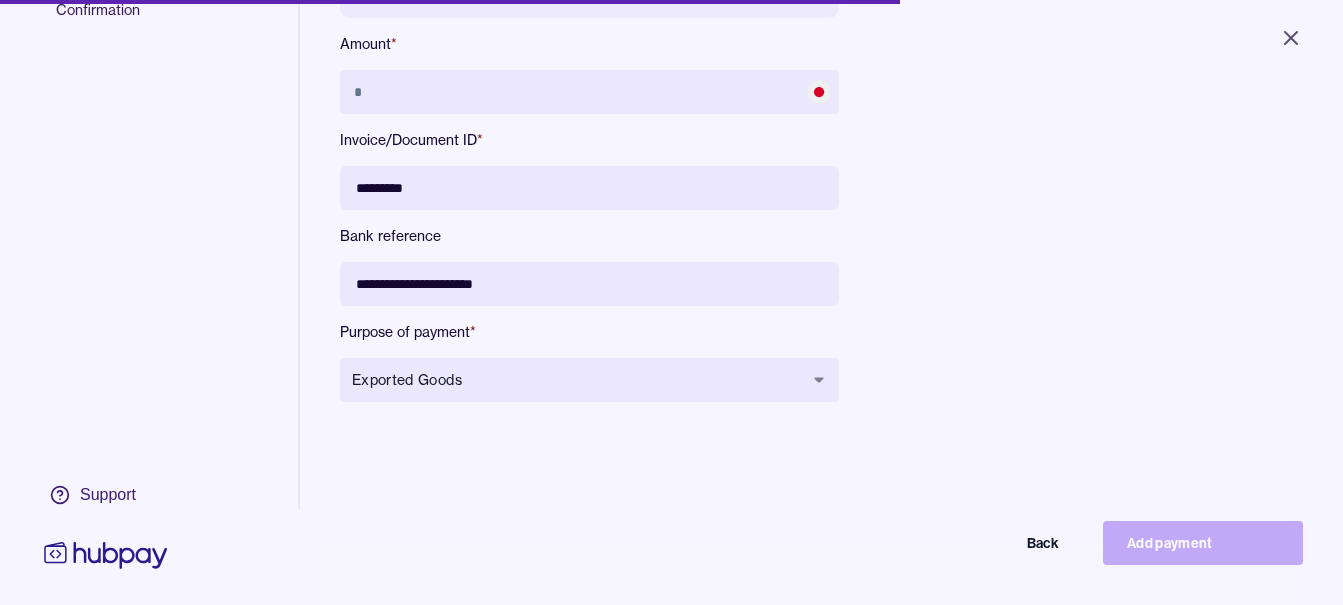 type on "*********" 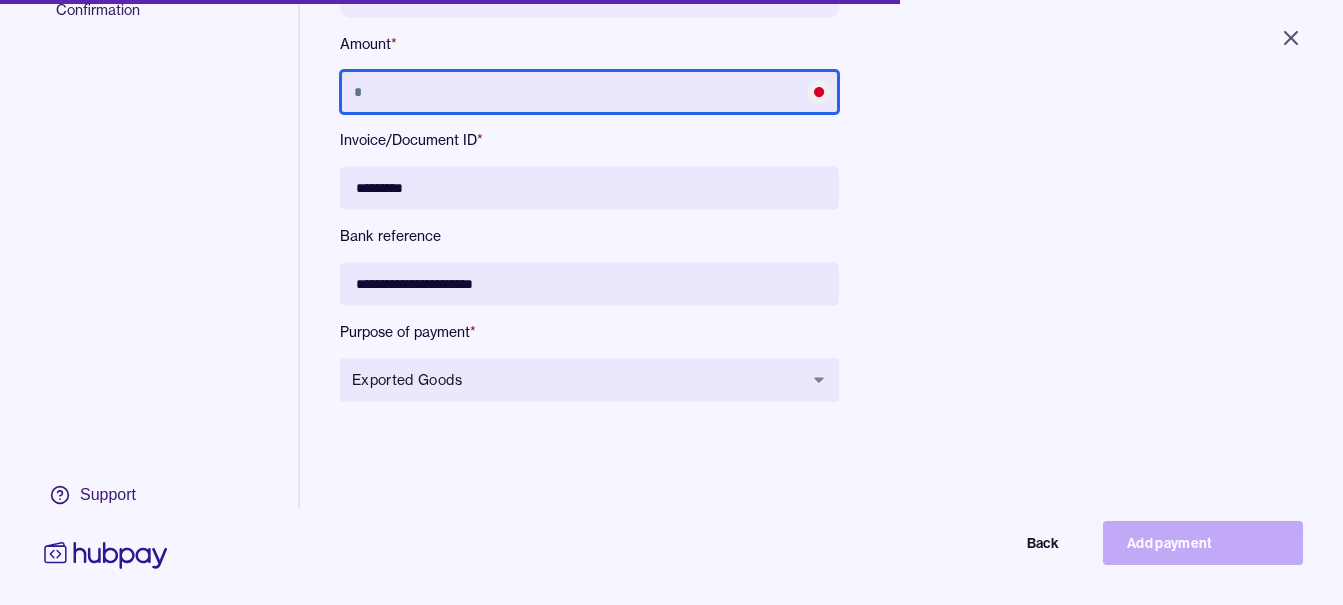 click at bounding box center [589, 92] 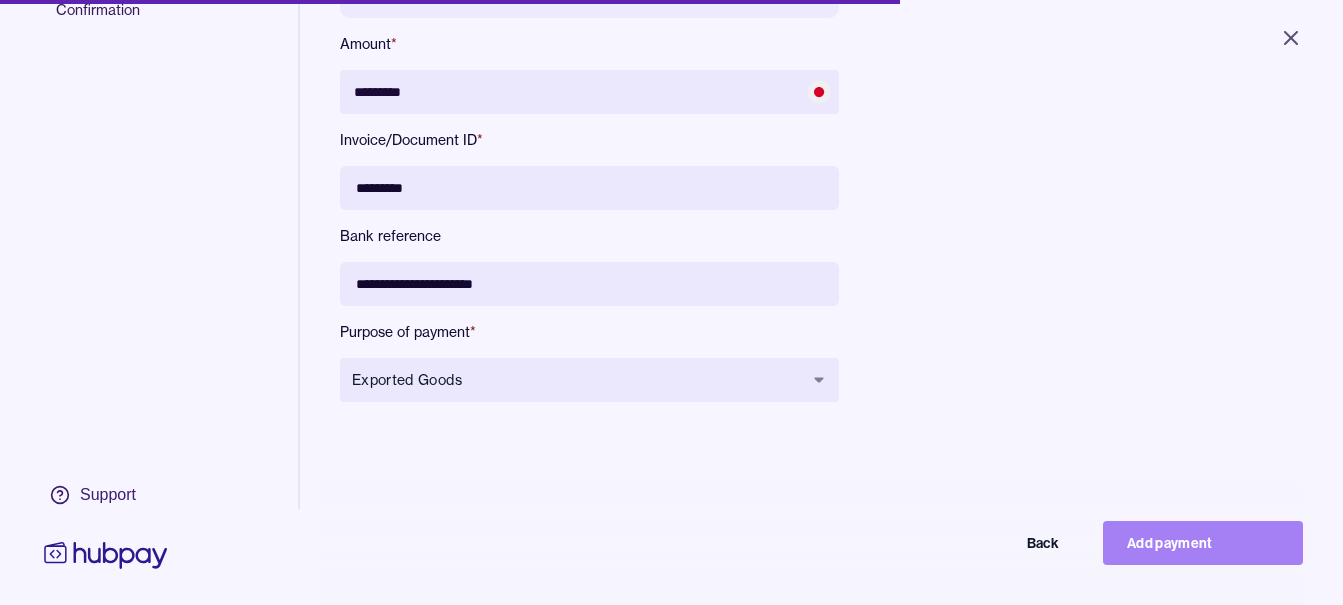click on "Add payment" at bounding box center [1203, 543] 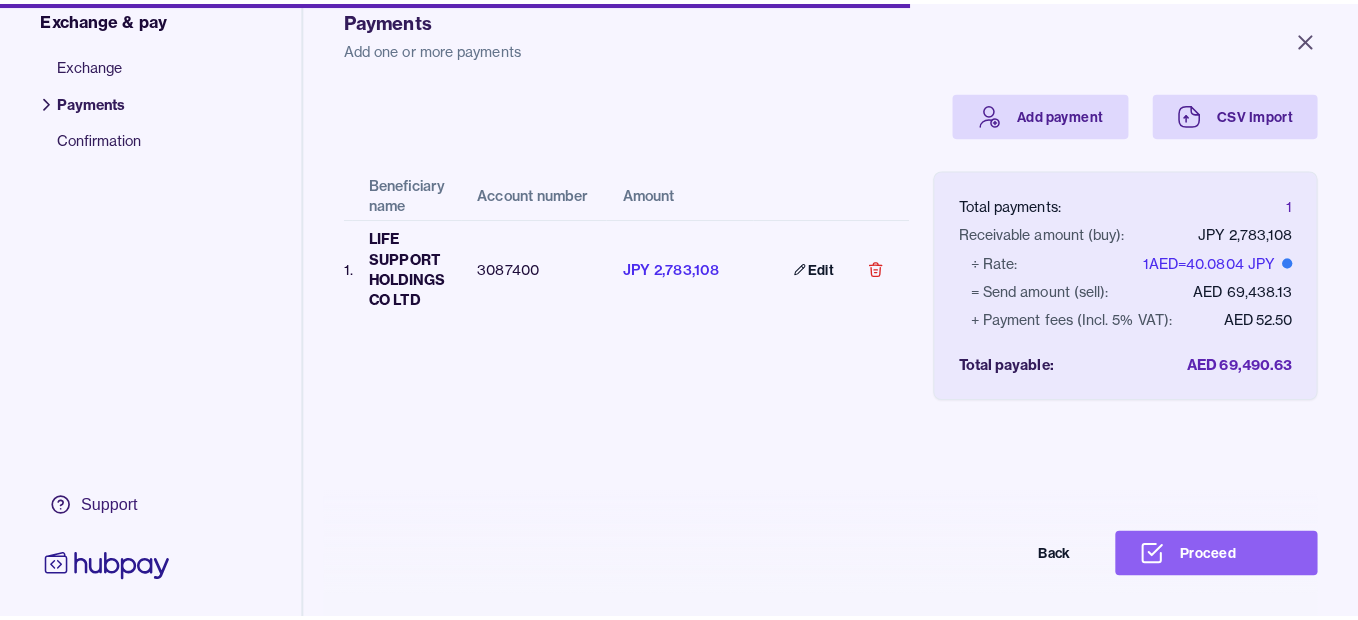 scroll, scrollTop: 156, scrollLeft: 0, axis: vertical 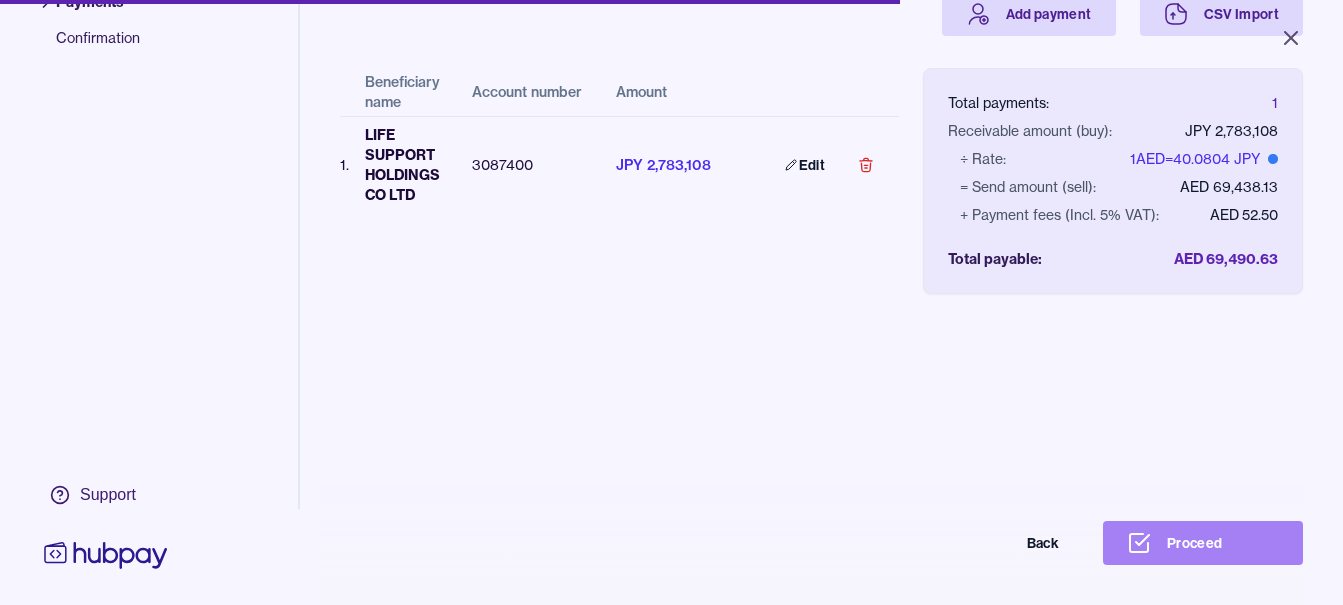 click on "Proceed" at bounding box center [1203, 543] 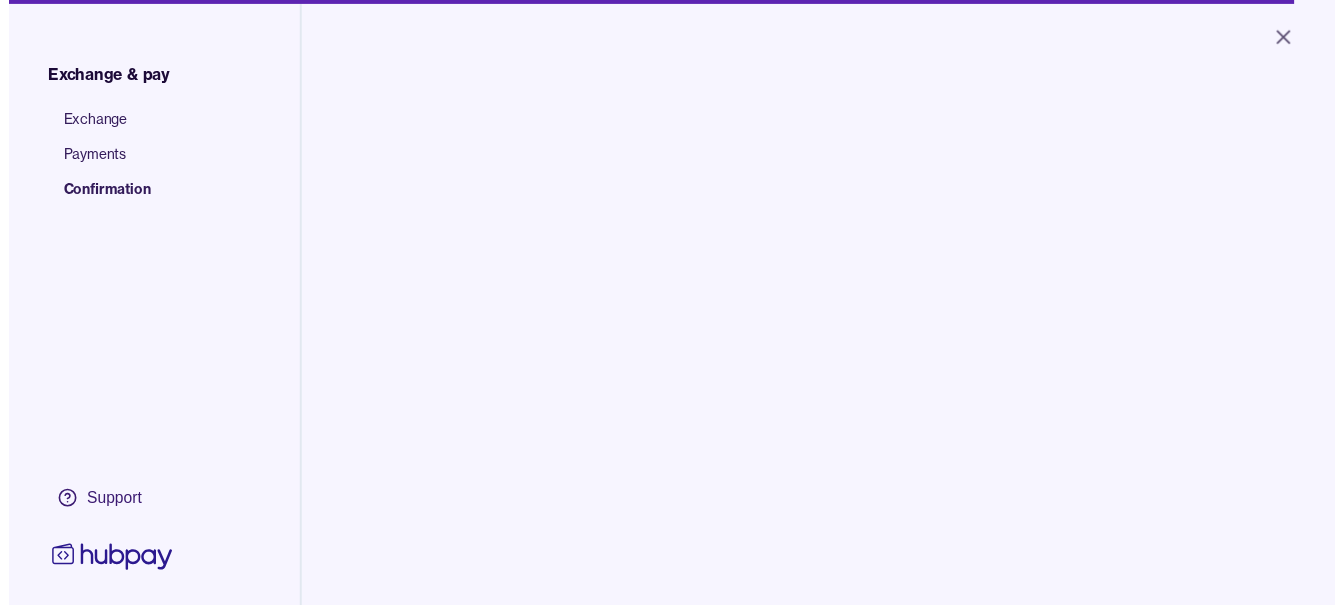 scroll, scrollTop: 0, scrollLeft: 0, axis: both 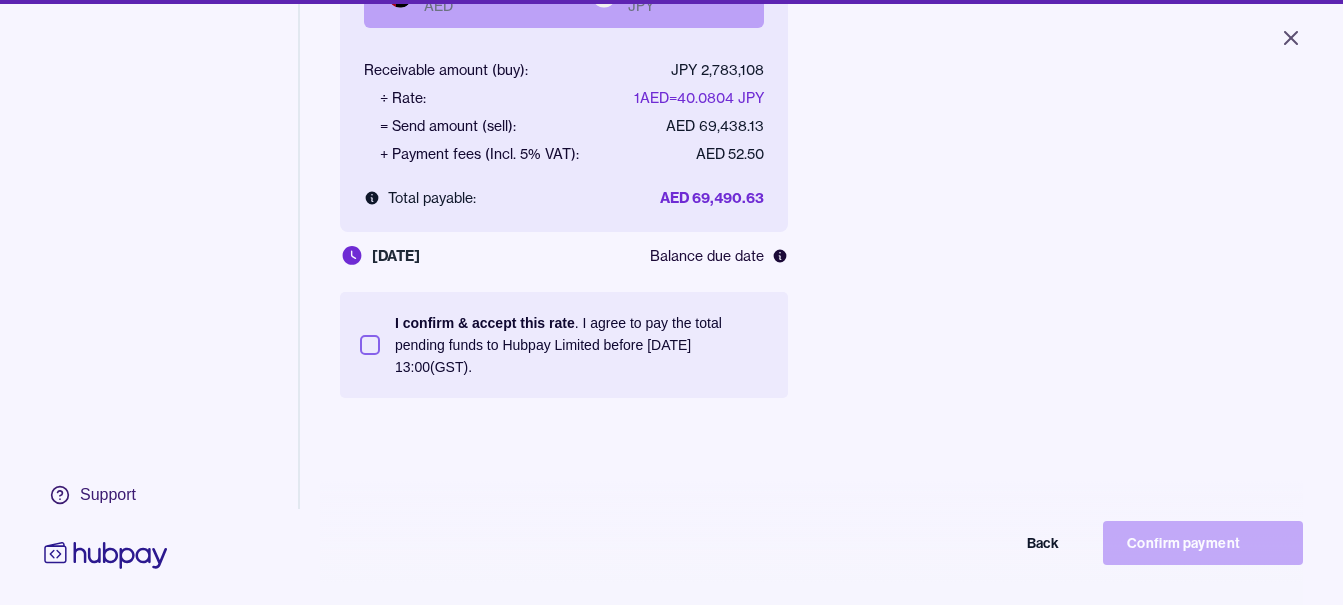 click on "I confirm & accept this rate" at bounding box center [485, 323] 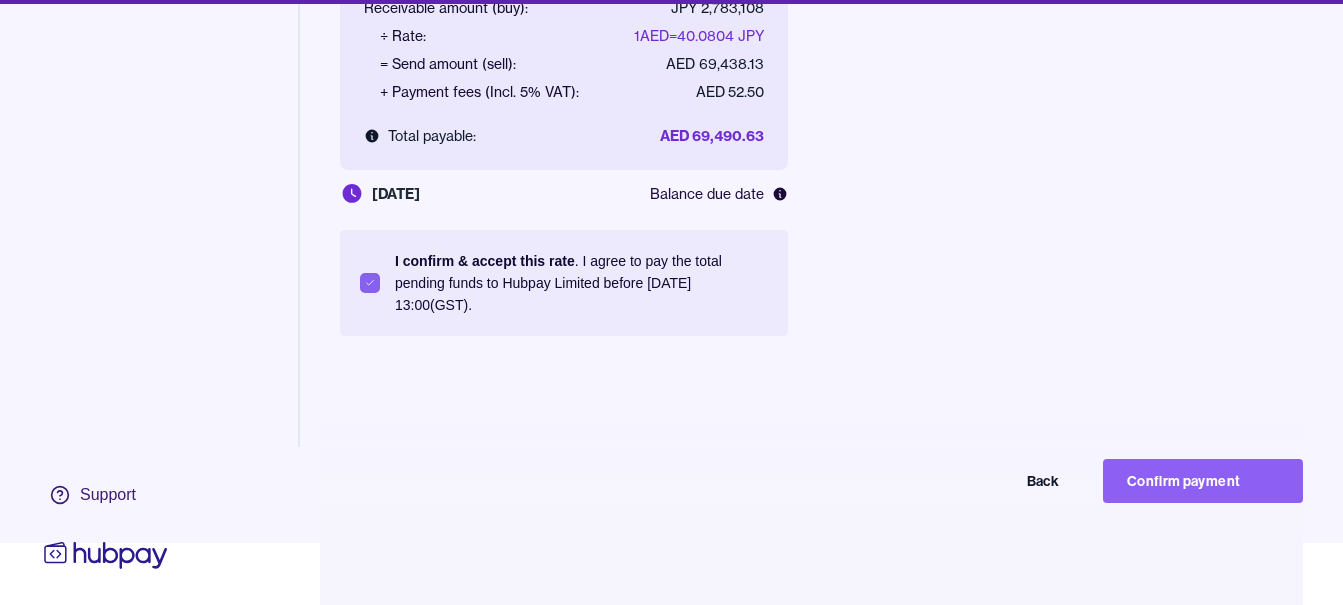 scroll, scrollTop: 95, scrollLeft: 0, axis: vertical 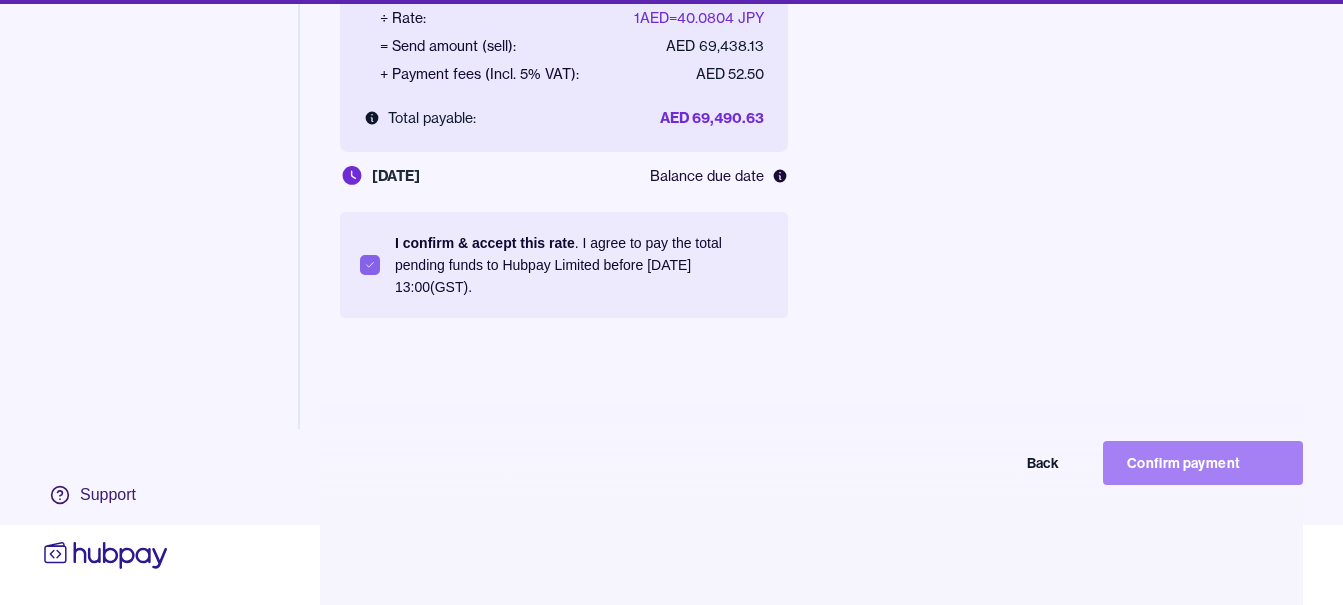 click on "Confirm payment" at bounding box center [1203, 463] 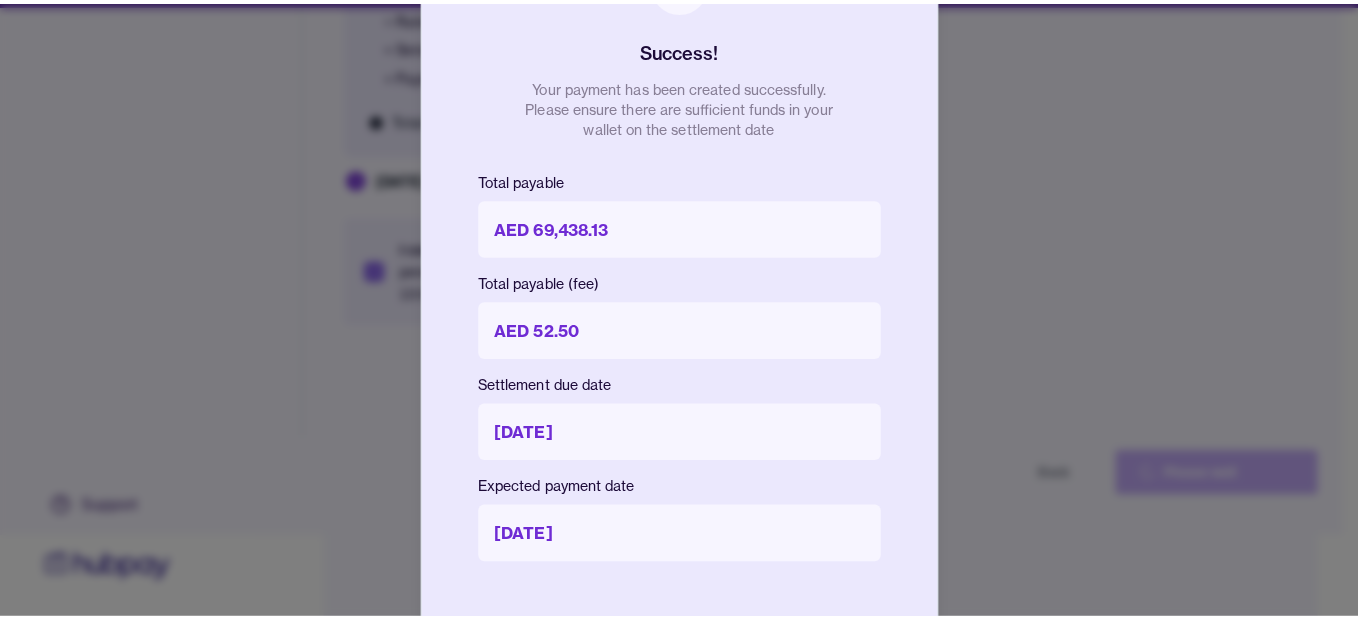 scroll, scrollTop: 80, scrollLeft: 0, axis: vertical 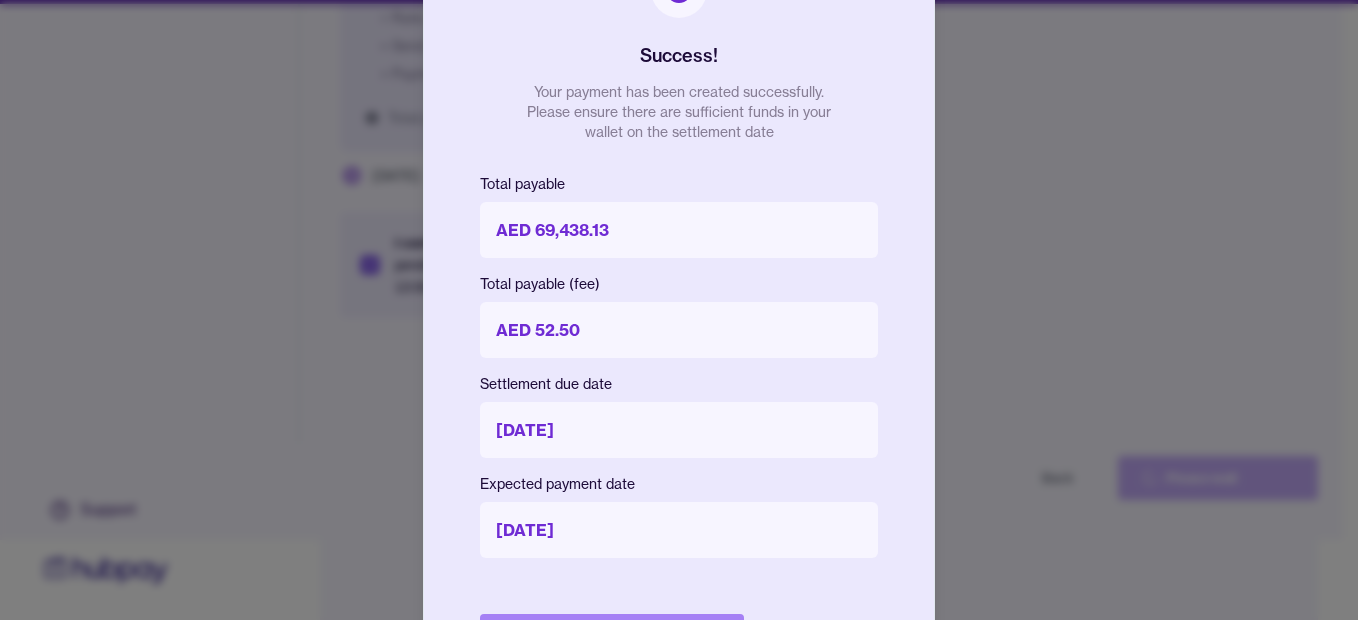 click on "Done" at bounding box center (612, 636) 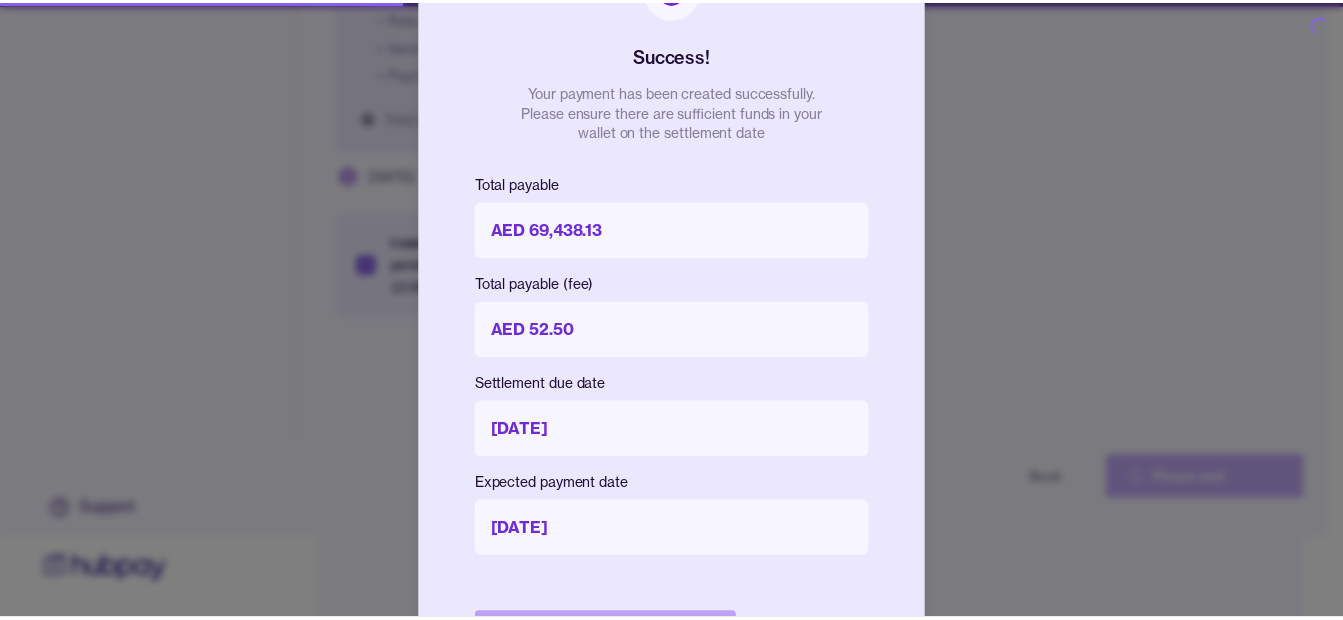 scroll, scrollTop: 0, scrollLeft: 0, axis: both 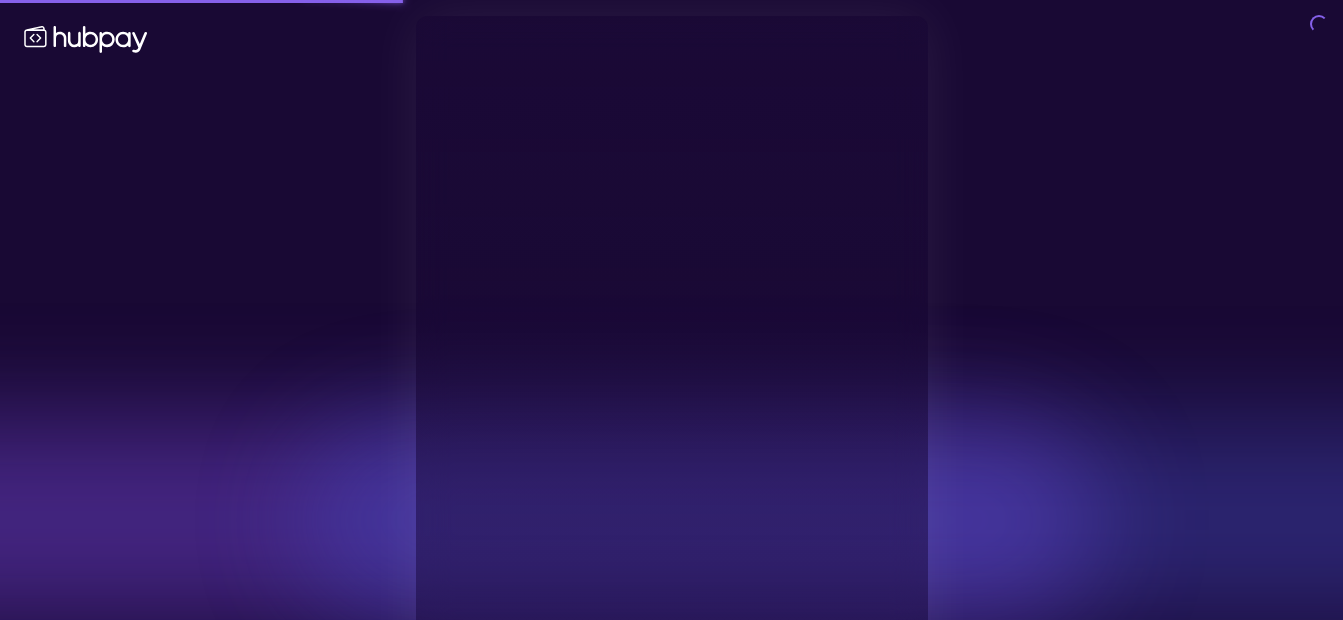 type on "**********" 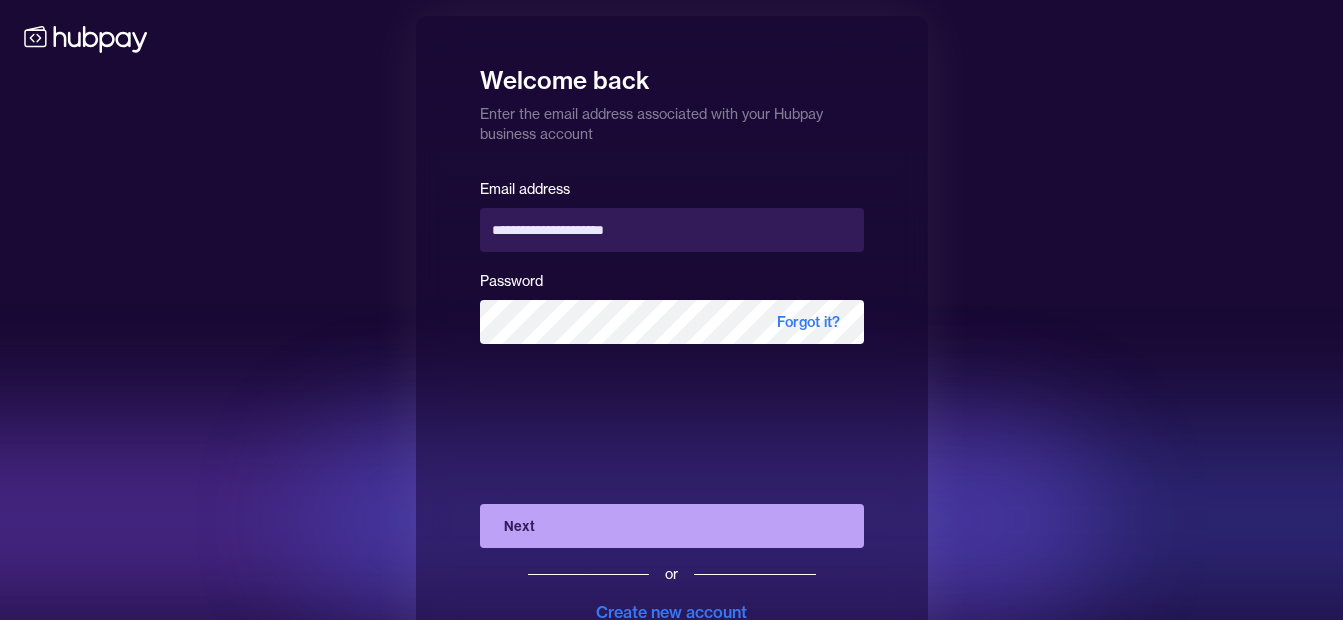 click on "Next" at bounding box center [672, 526] 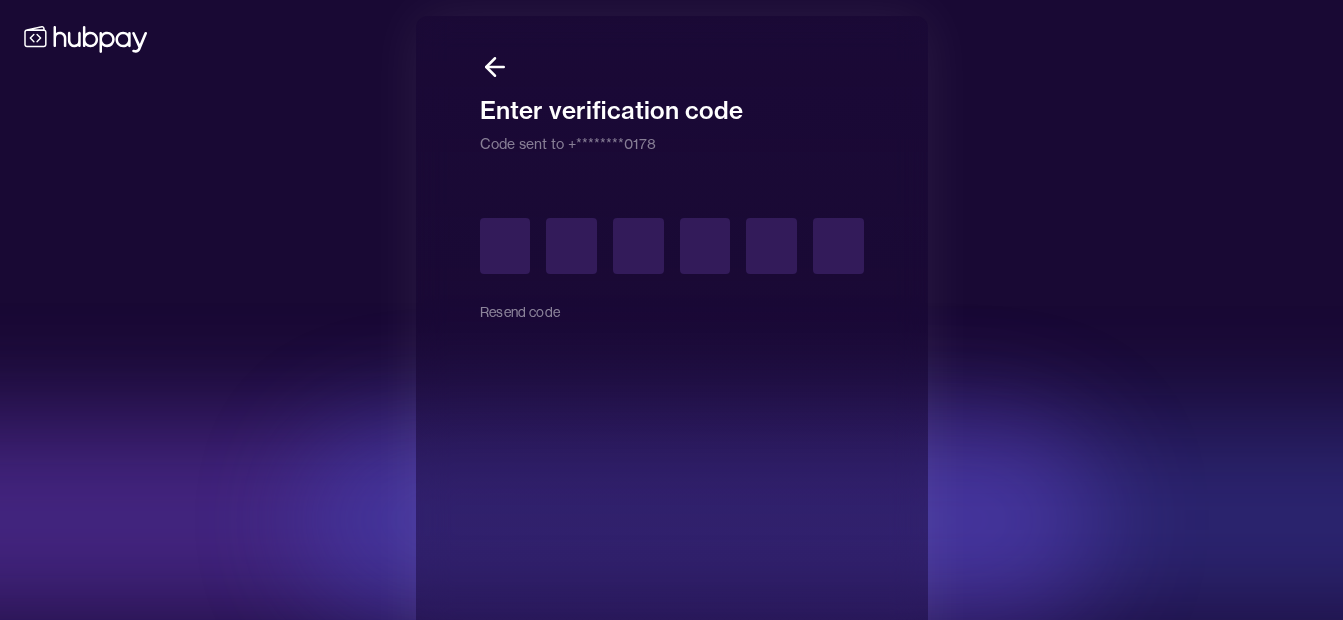 type on "*" 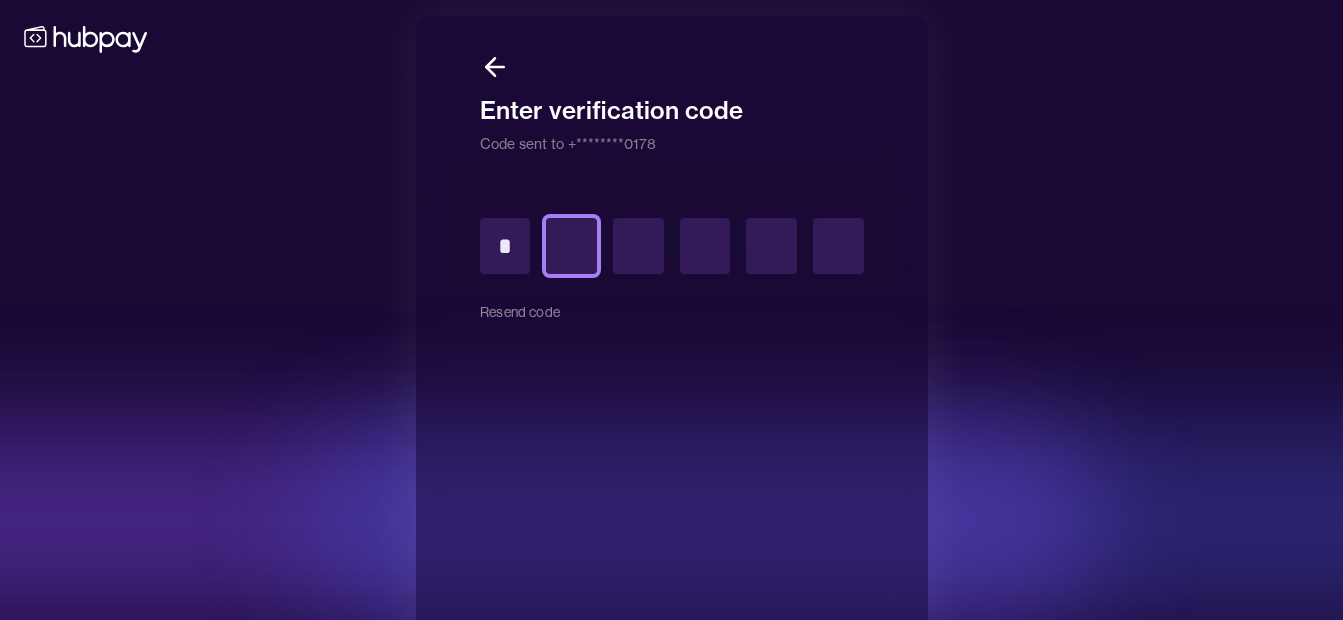 type on "*" 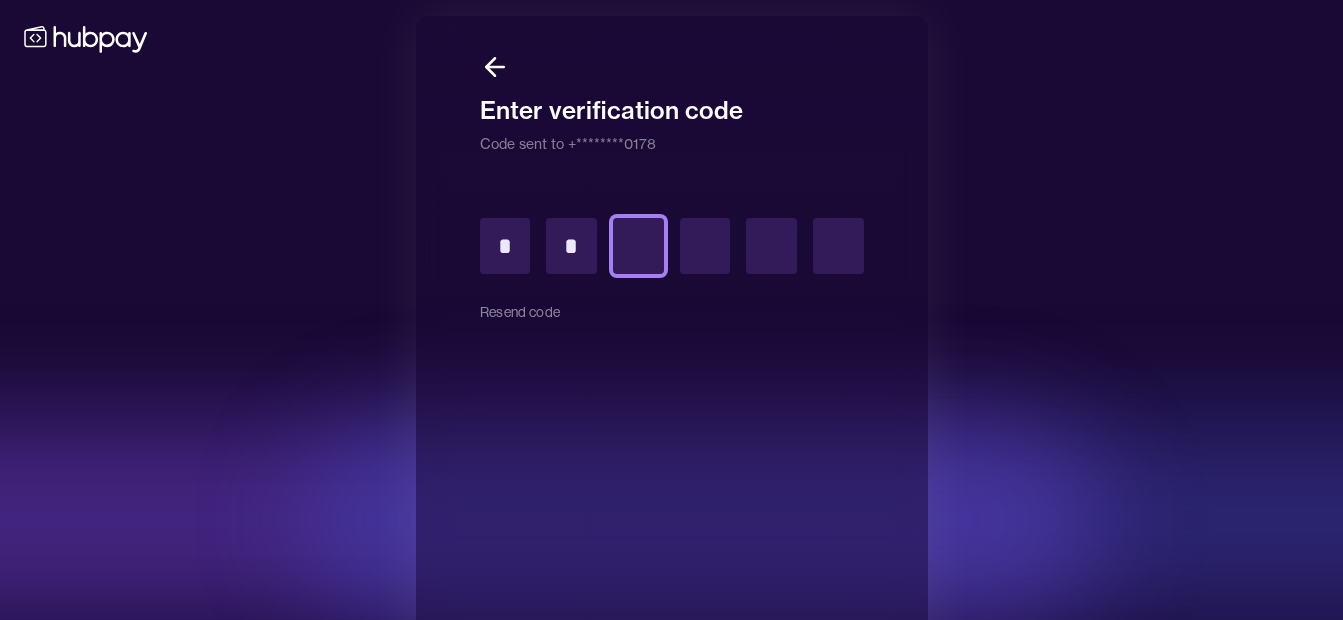 type on "*" 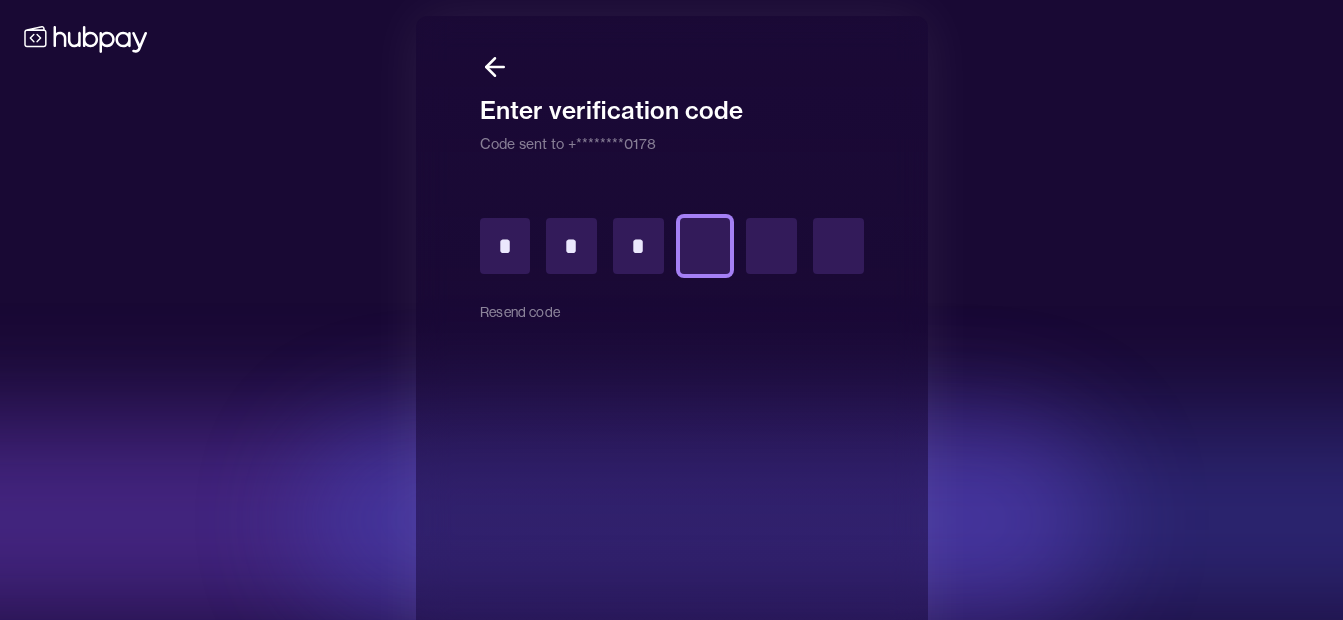 type on "*" 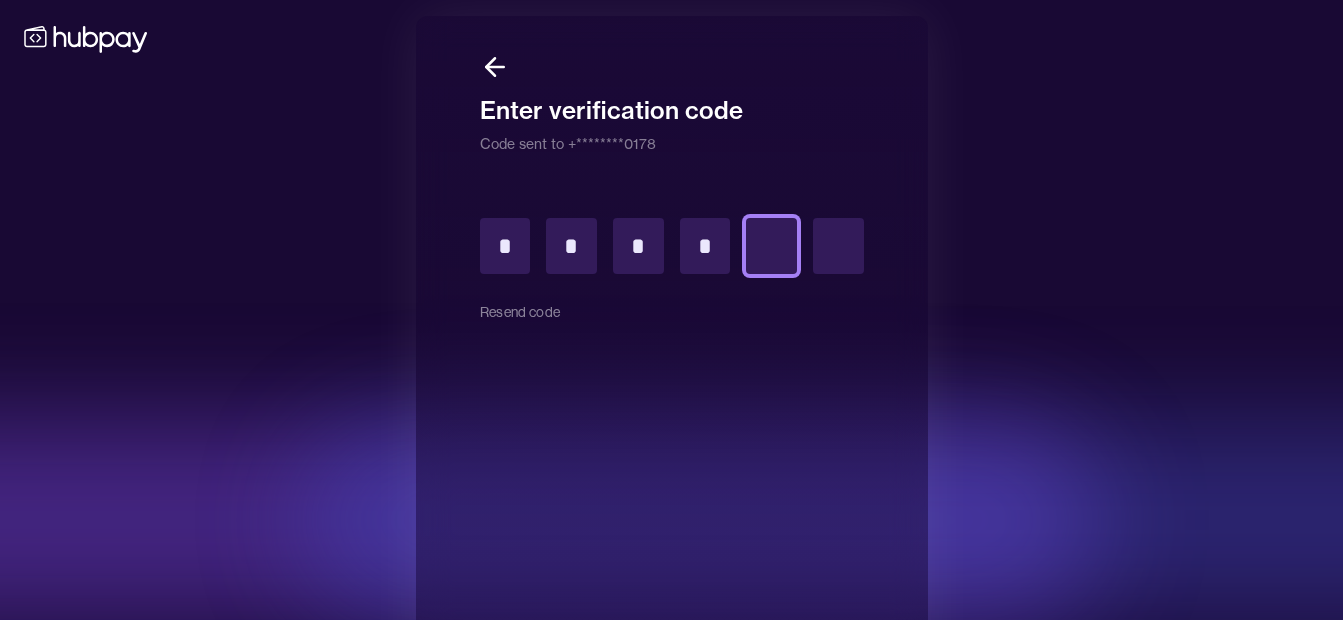 type on "*" 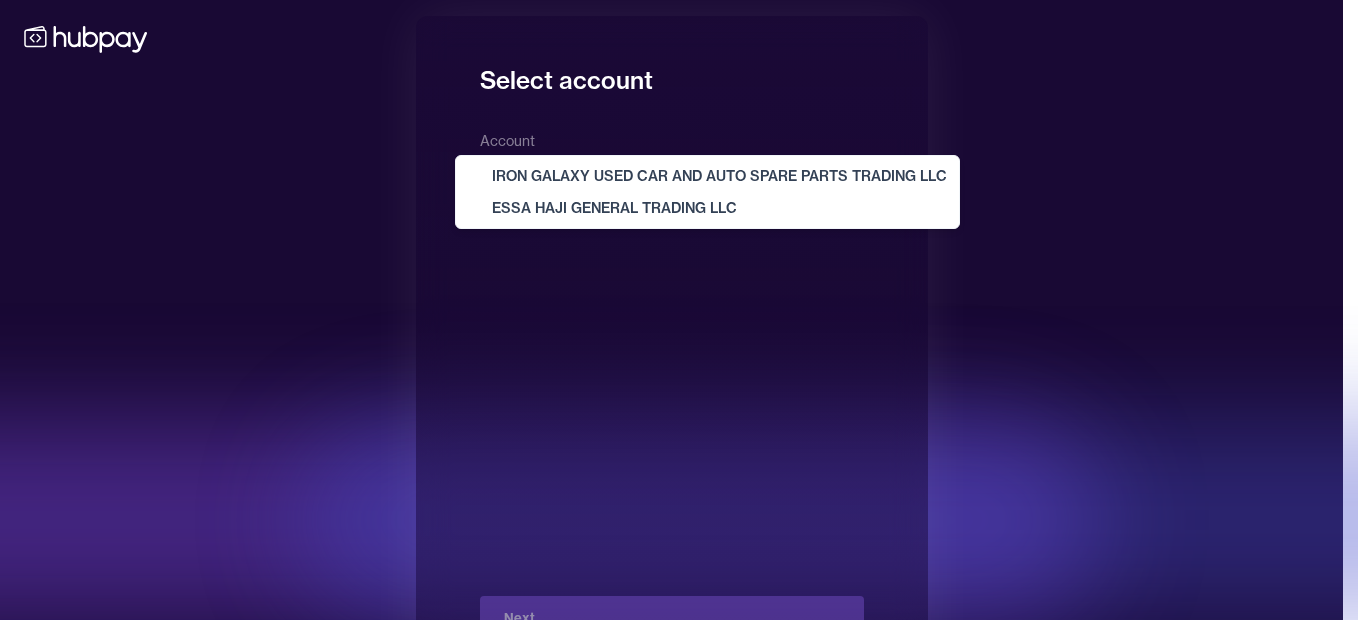 click on "Dashboard Trades Payments Collections Transactions Statements Support K Hello,  [FIRST] [LAST]  [COMPANY_NAME] [COMPANY_NAME]" at bounding box center [671, 346] 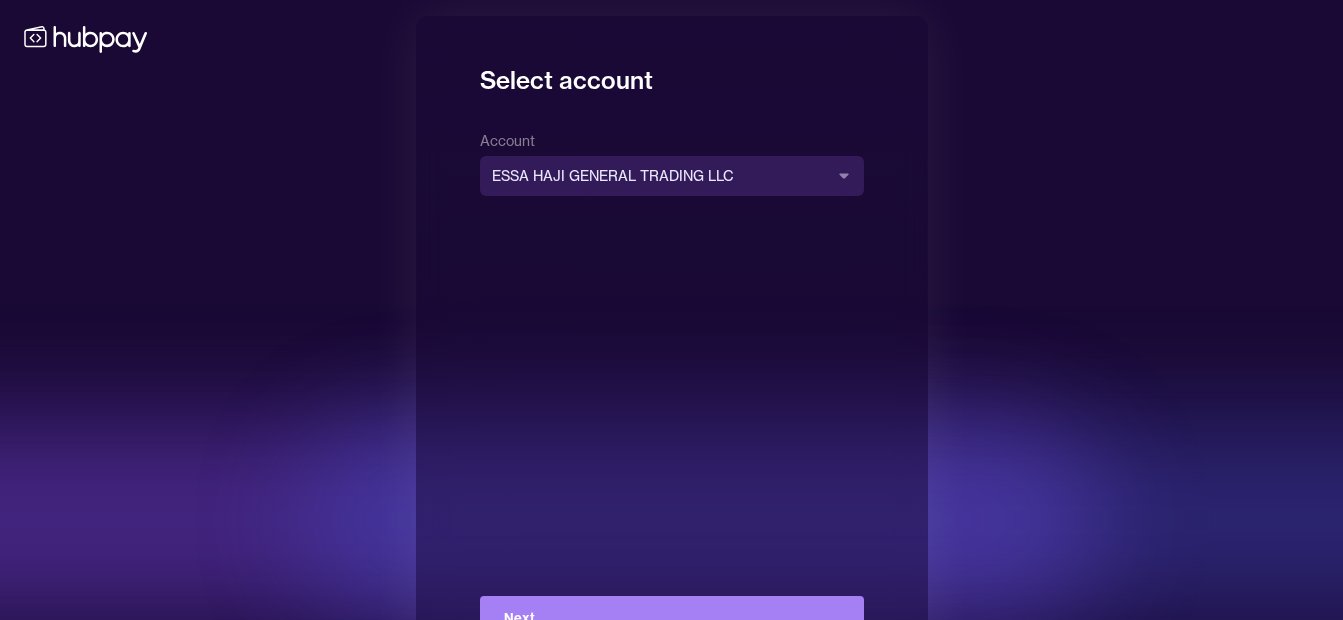 click on "Next" at bounding box center (672, 618) 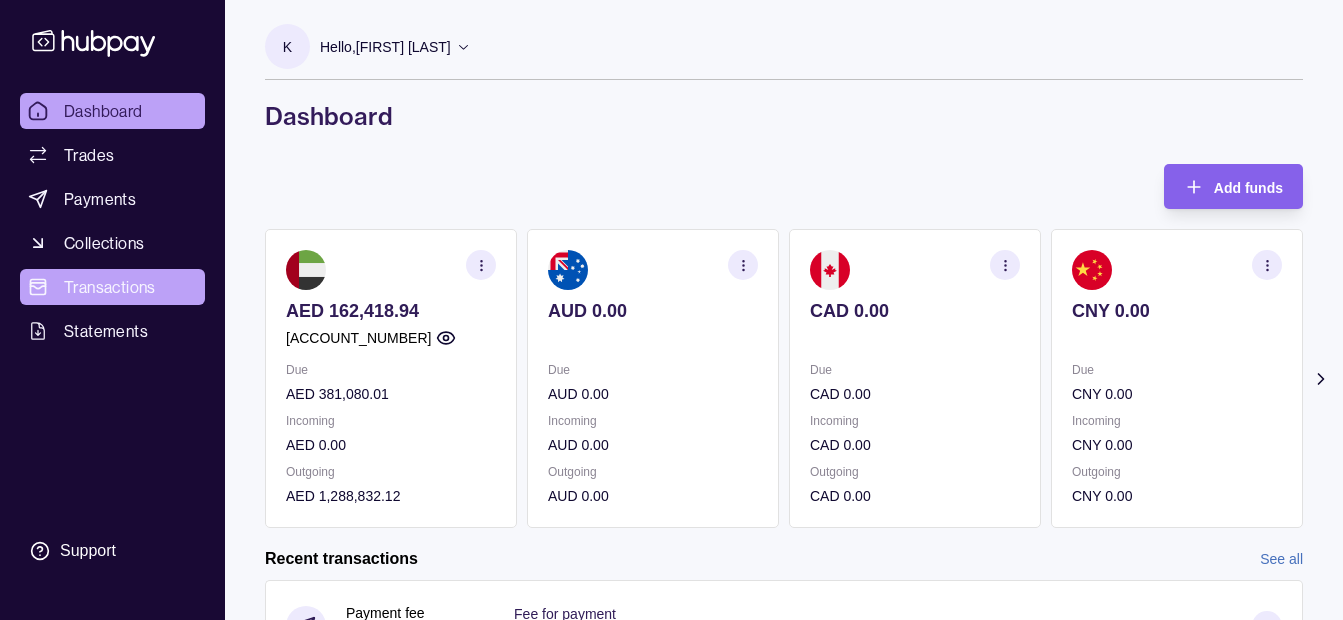 click on "Transactions" at bounding box center (110, 287) 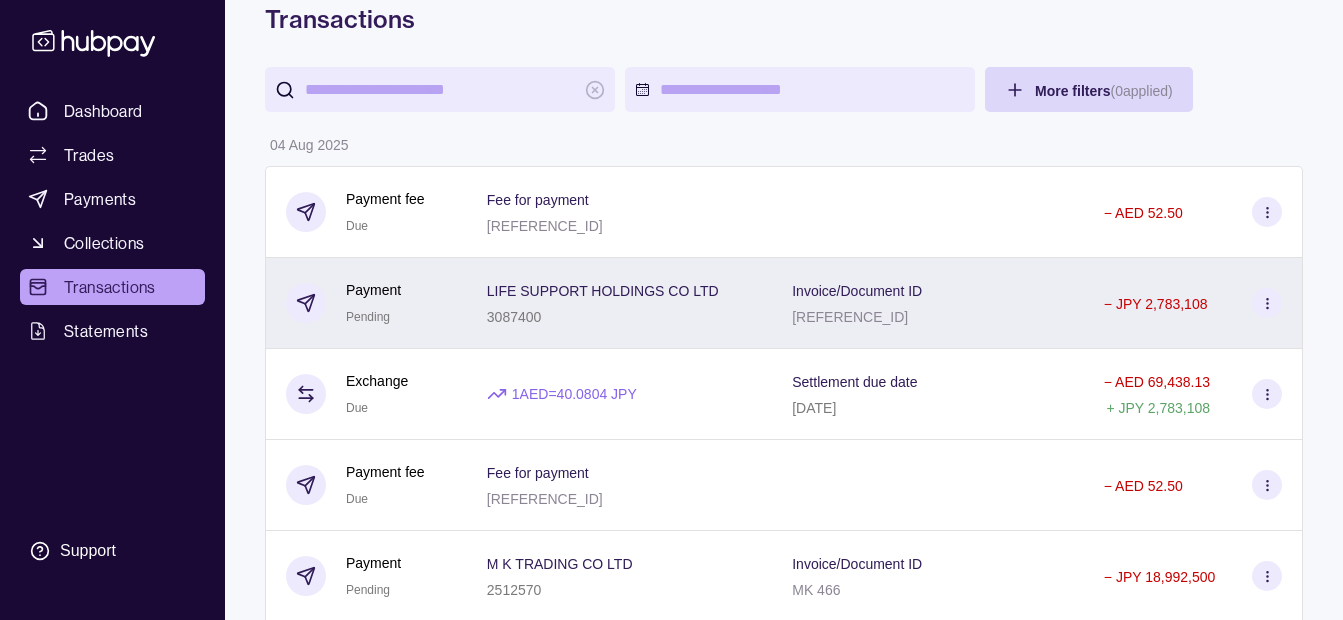 scroll, scrollTop: 0, scrollLeft: 0, axis: both 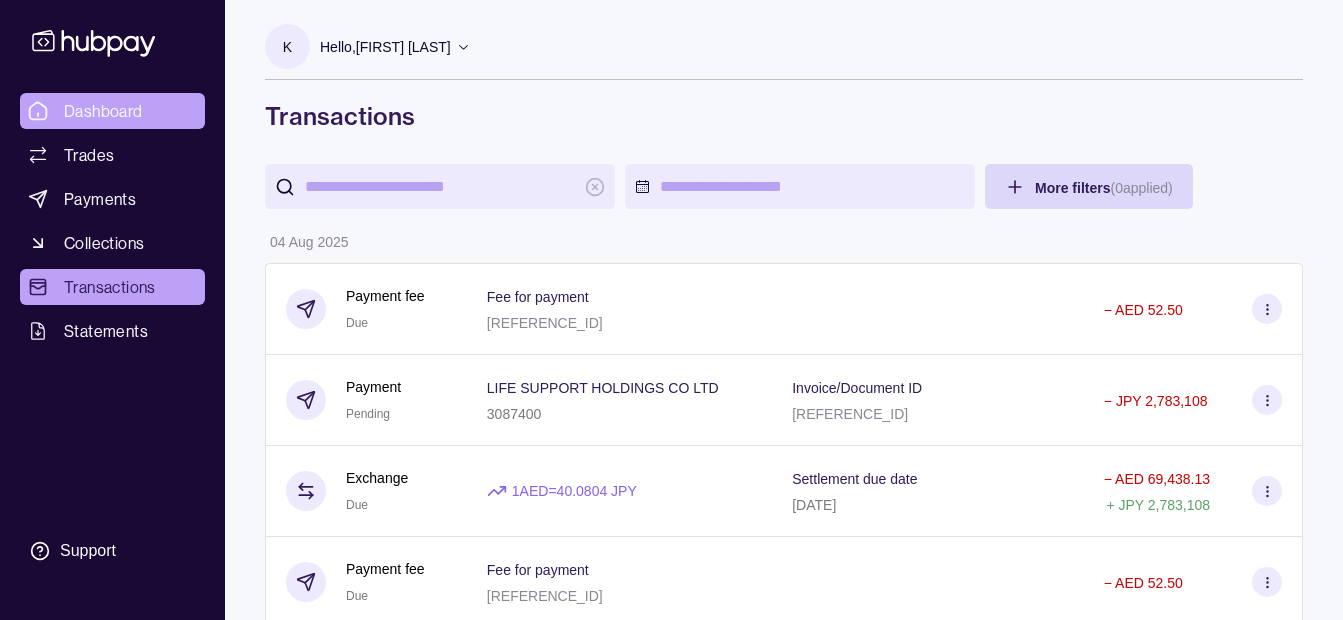 click on "Dashboard" at bounding box center [103, 111] 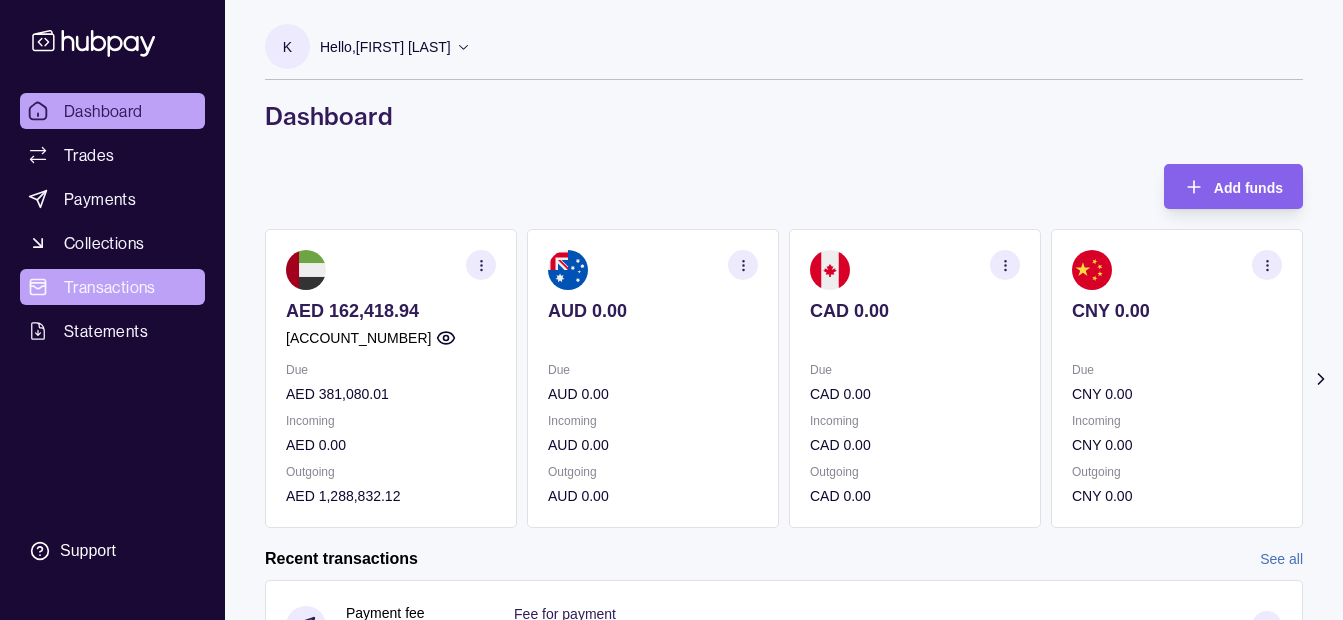 click on "Transactions" at bounding box center (110, 287) 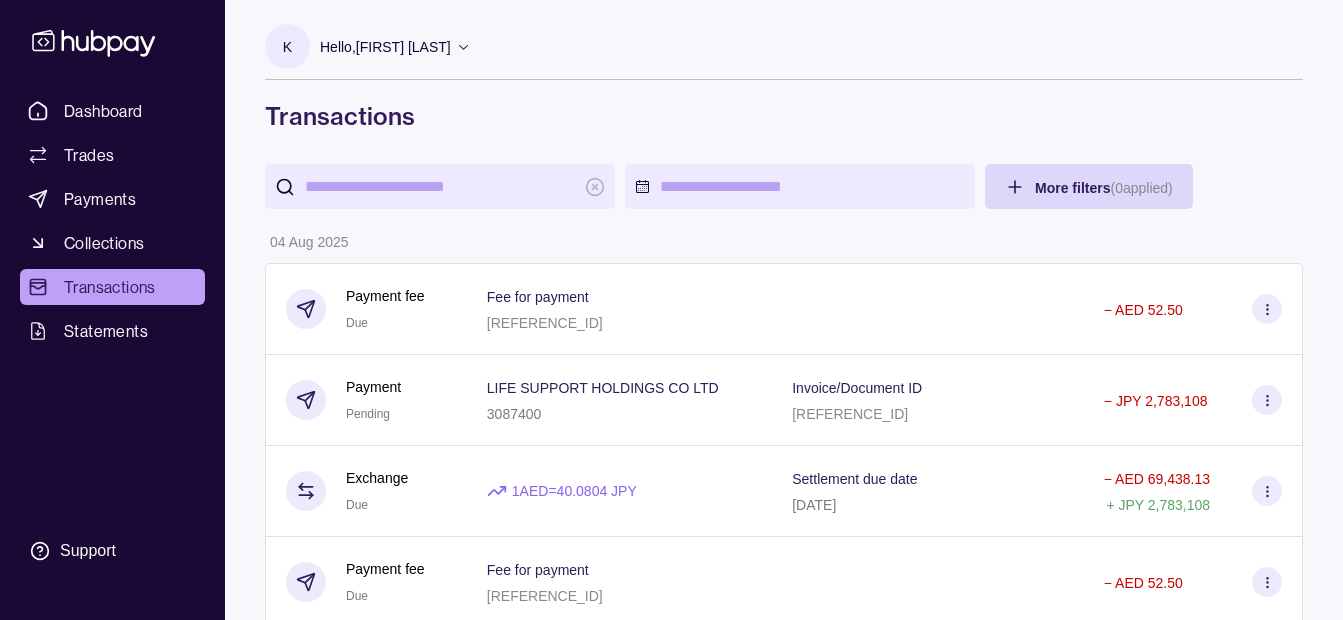 click on "Hello,  [FIRST] [LAST]" at bounding box center [385, 47] 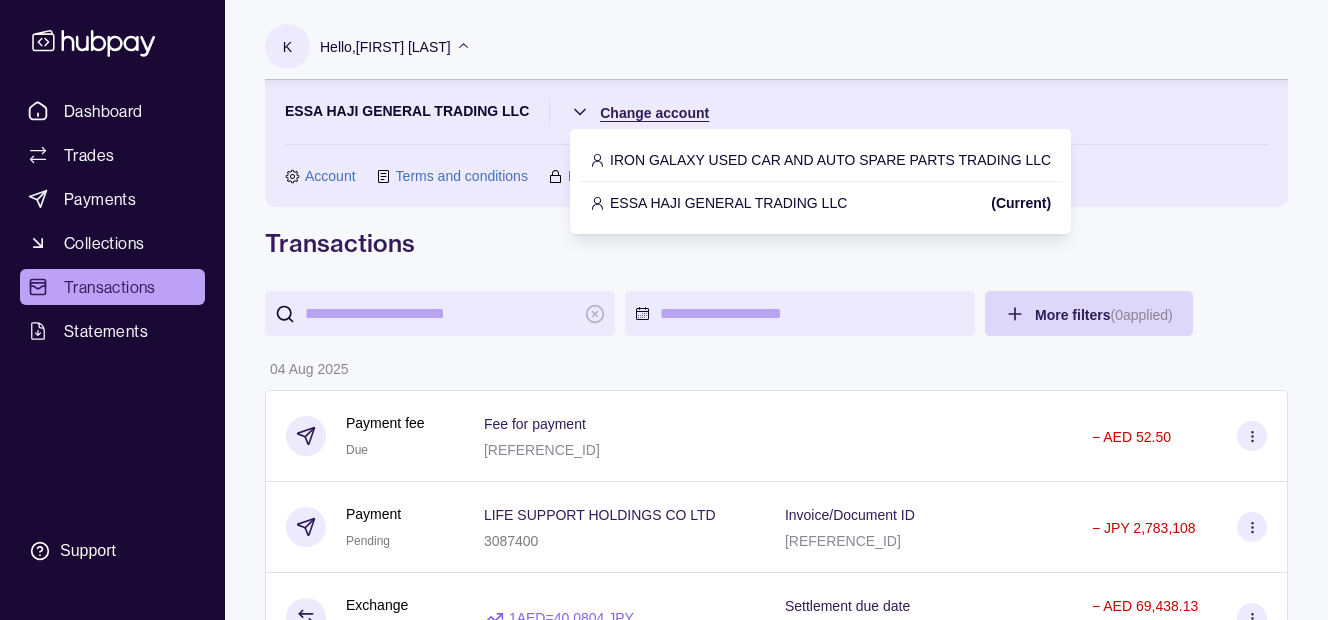 click on "Dashboard Trades Payments Collections Transactions Statements Support K Hello,  [FIRST] [LAST]  [COMPANY_NAME] Change account Account Terms and conditions Privacy policy Sign out Transactions More filters  ( 0  applied) Details Amount [DATE] Payment fee Due Fee for payment [REFERENCE_ID] −   AED 52.50 Payment Pending [COMPANY_NAME] [ACCOUNT_NUMBER] Invoice/Document ID [REFERENCE_ID] −   JPY 2,783,108 Exchange Due 1  AED  =  [EXCHANGE_RATE]   JPY Settlement due date [DATE] −   AED 69,438.13 +   JPY 2,783,108 Payment fee Due Fee for payment [REFERENCE_ID] −   AED 52.50 Payment Pending [COMPANY_NAME] [ACCOUNT_NUMBER] Invoice/Document ID [REFERENCE_ID] −   JPY 18,992,500 Exchange Due 1  AED  =  [EXCHANGE_RATE]   JPY Settlement due date [DATE] −   AED 473,955.82 +   JPY 18,992,500 Deposit Success Sender account [ACCOUNT_NUMBER] Sender name [COMPANY_NAME] +   AED 260,000.00 Deposit Success Sender account [ACCOUNT_NUMBER] Sender name [COMPANY_NAME] +   +" at bounding box center (671, 1148) 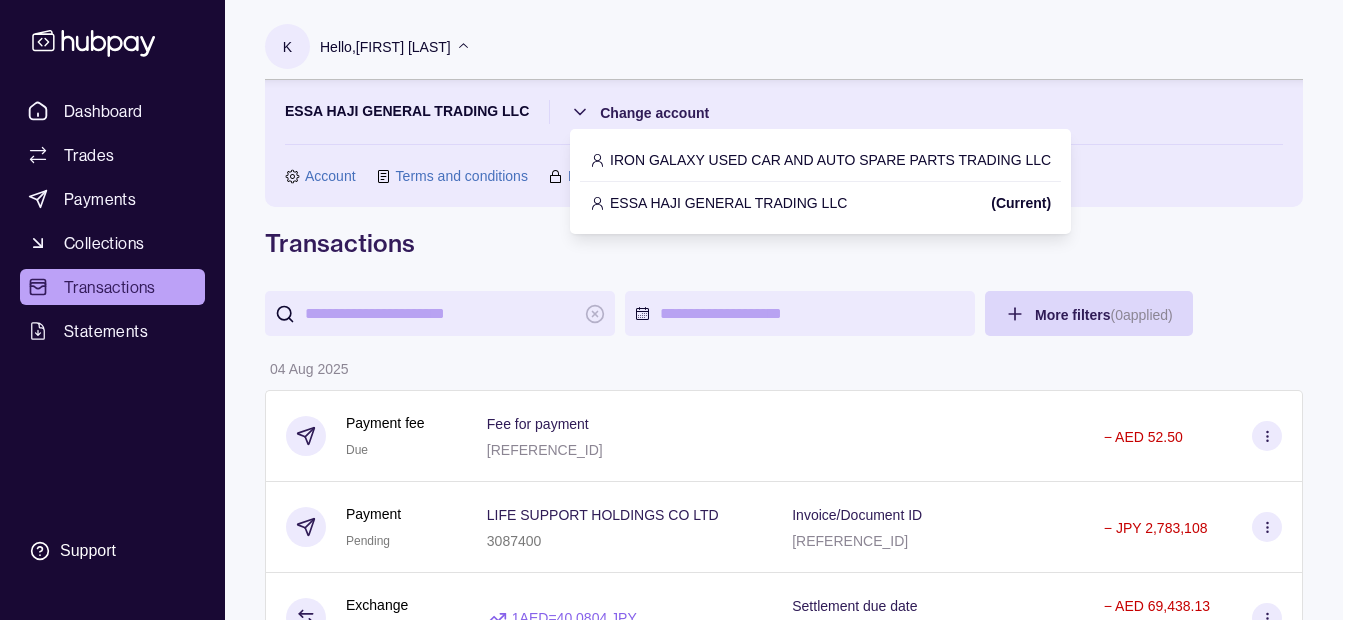 click on "IRON GALAXY USED CAR AND AUTO SPARE PARTS TRADING LLC" at bounding box center [830, 160] 